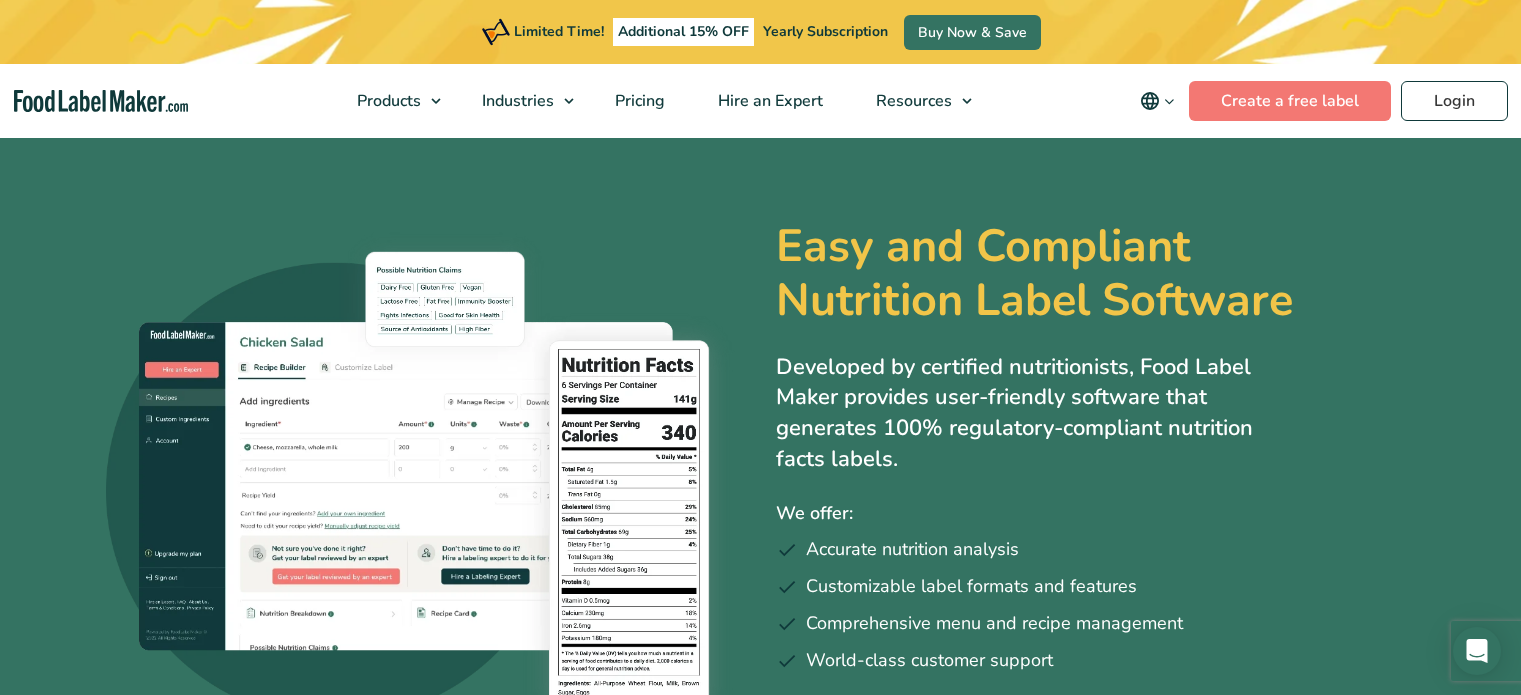 scroll, scrollTop: 0, scrollLeft: 0, axis: both 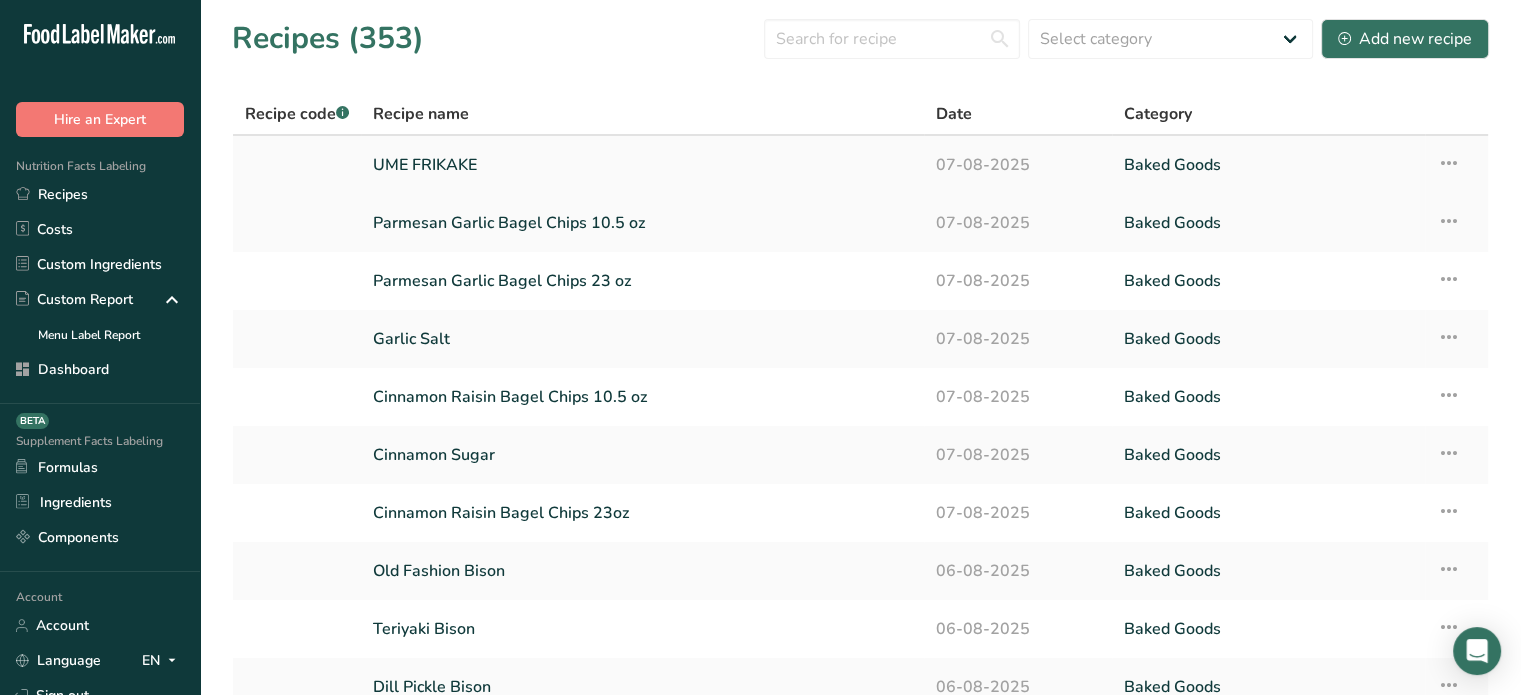 click on "UME FRIKAKE" at bounding box center (642, 165) 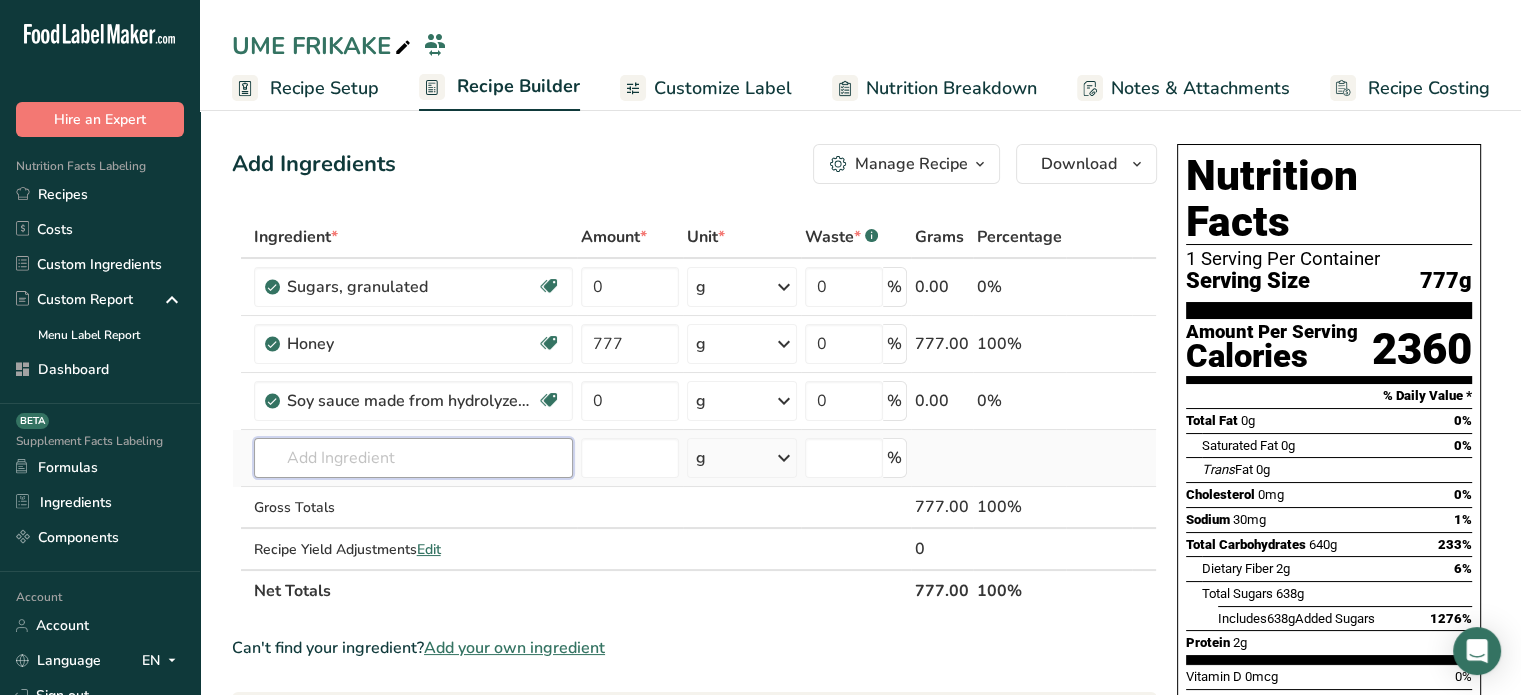 click at bounding box center [413, 458] 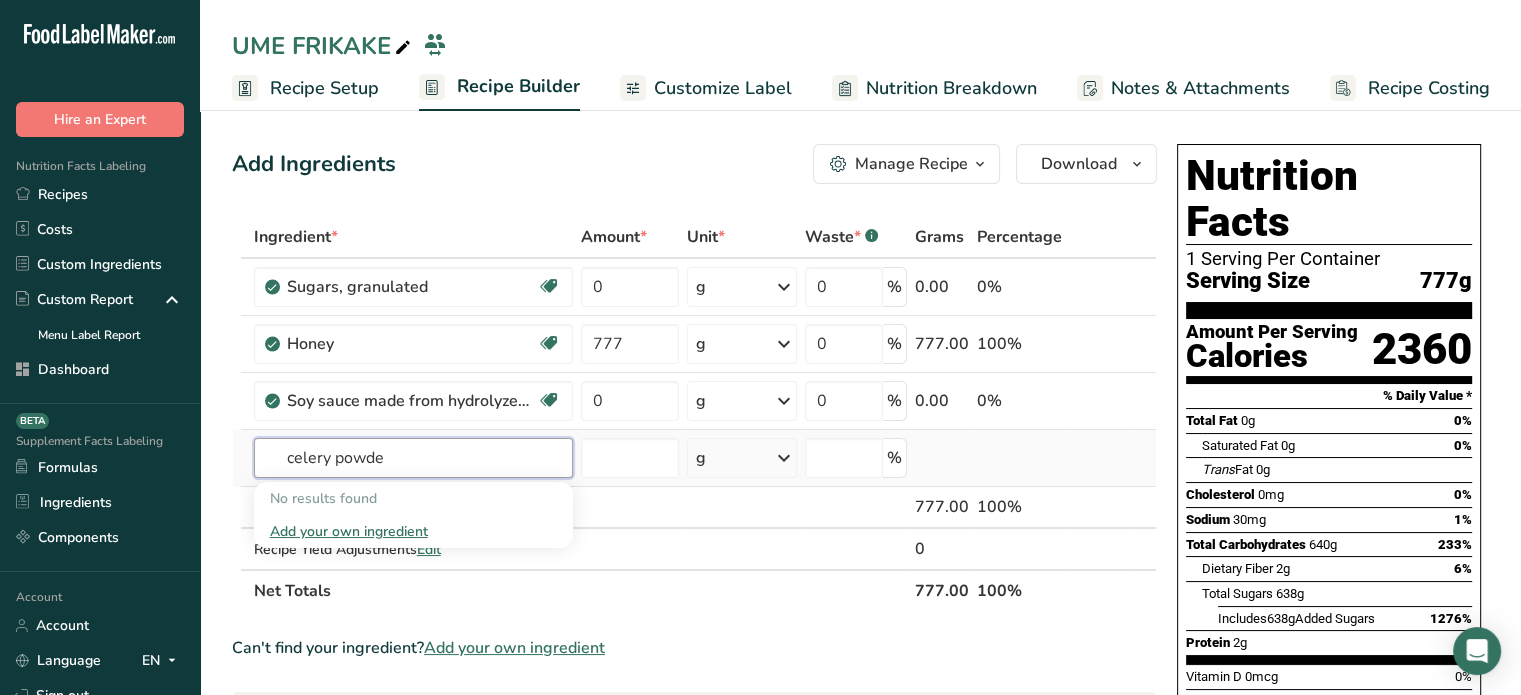 type on "celery powder" 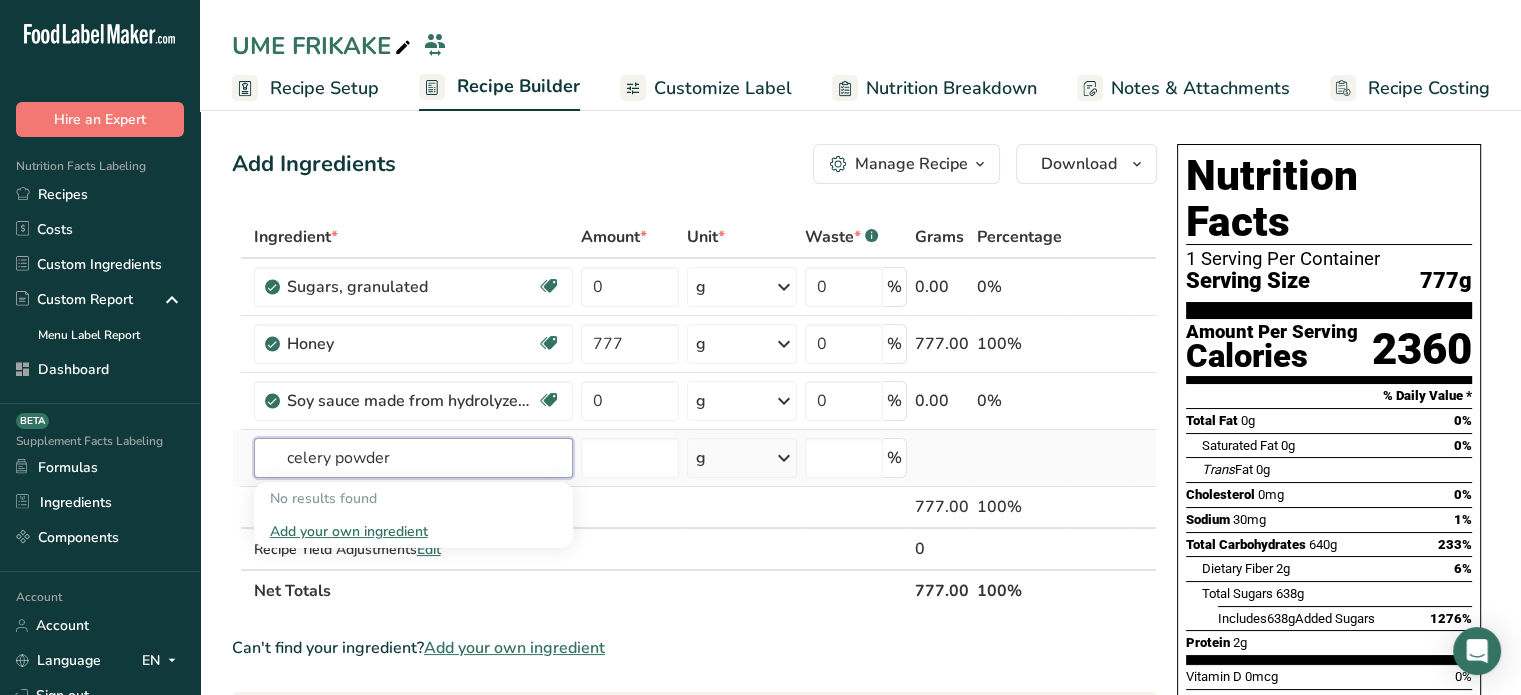 drag, startPoint x: 407, startPoint y: 475, endPoint x: 259, endPoint y: 445, distance: 151.00993 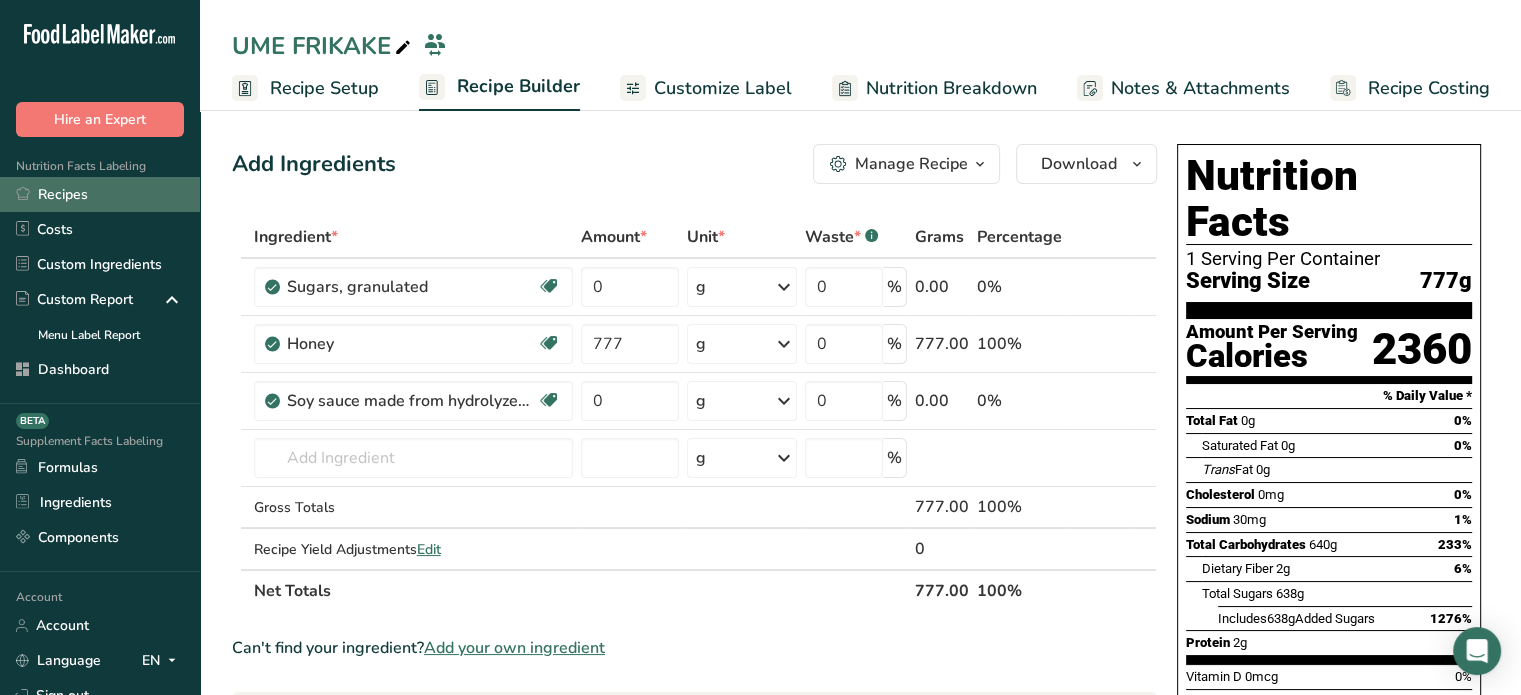 click on "Recipes" at bounding box center [100, 194] 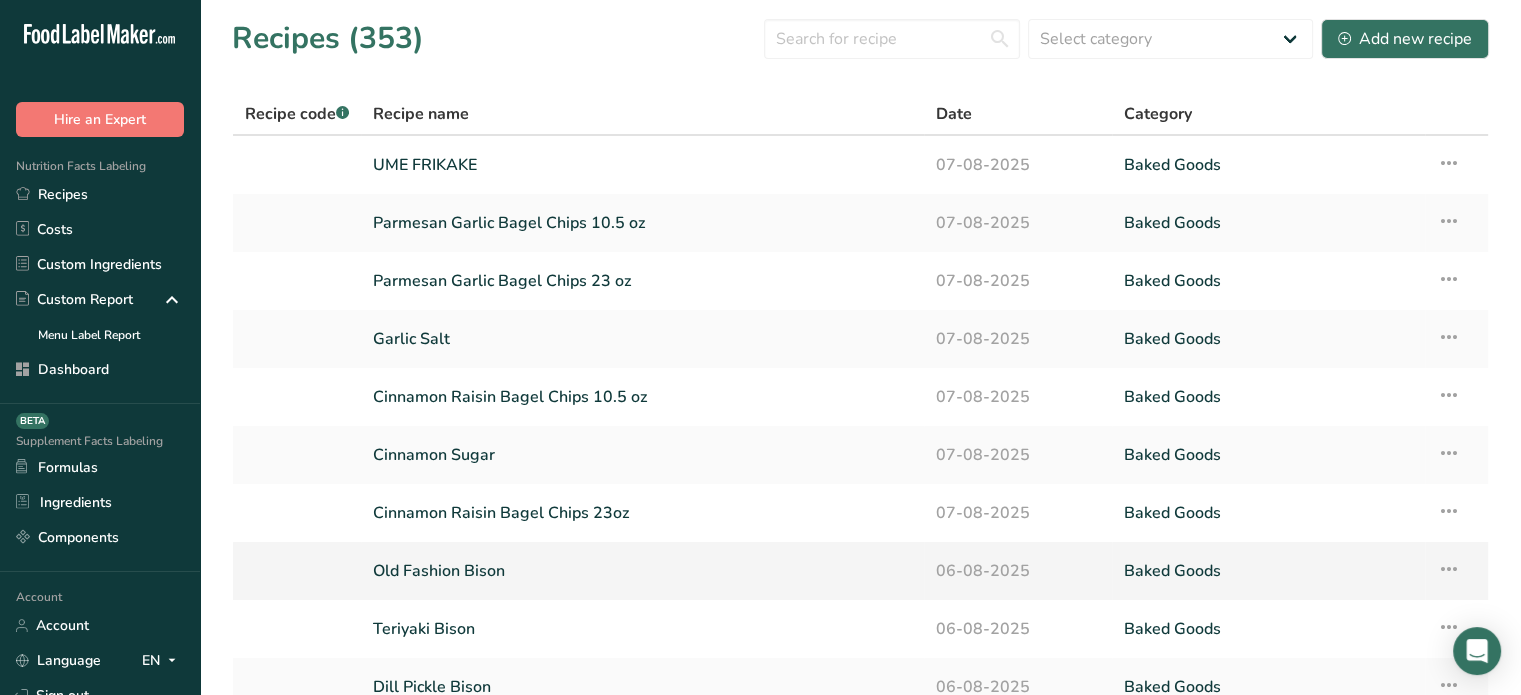 click on "Old Fashion Bison" at bounding box center [642, 571] 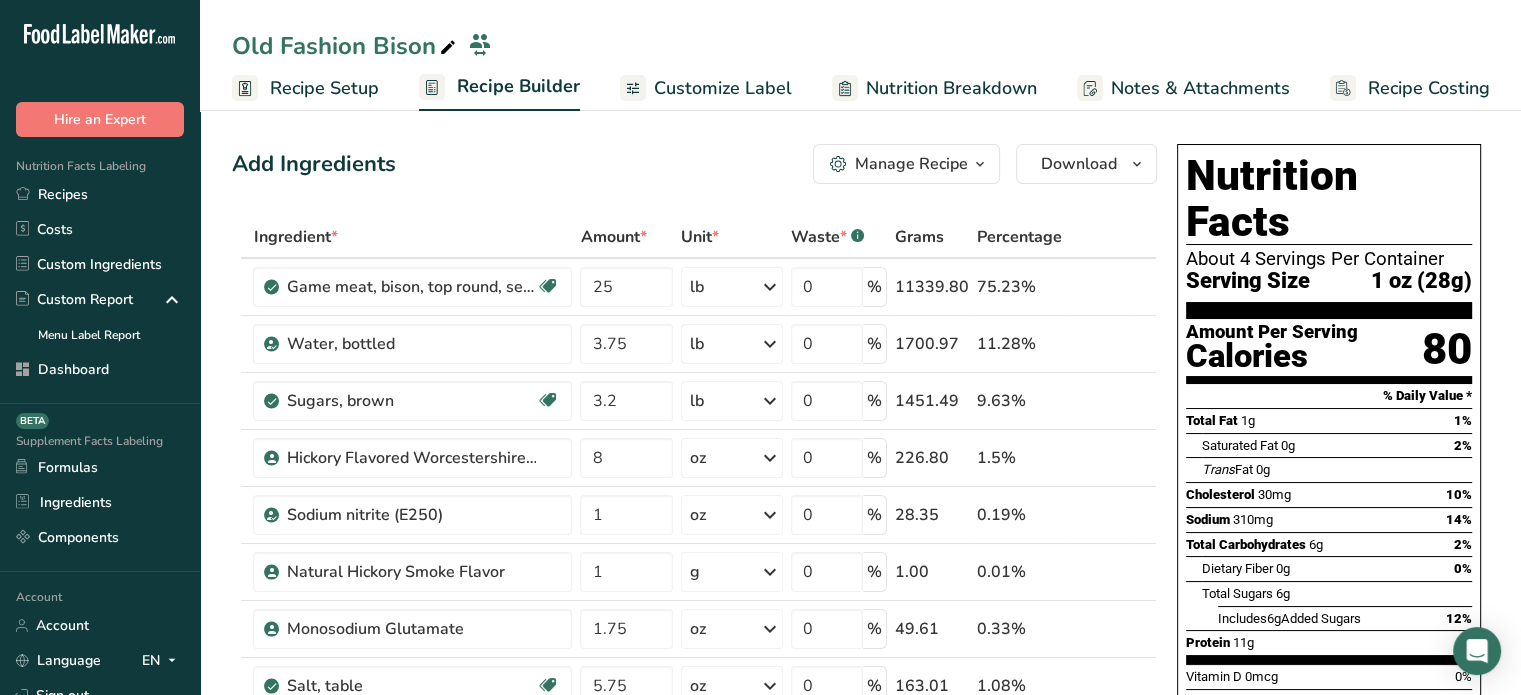 click on "Nutrition Breakdown" at bounding box center (951, 88) 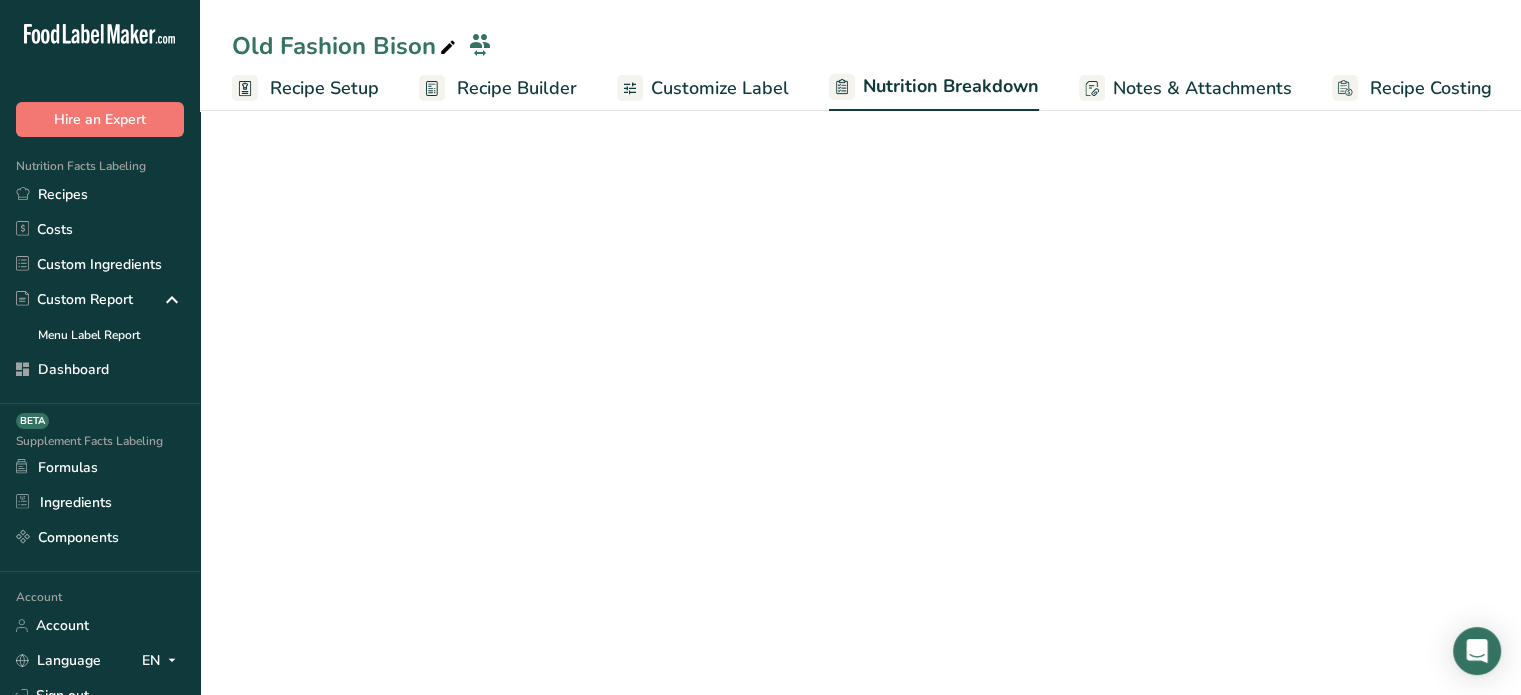 scroll, scrollTop: 0, scrollLeft: 2, axis: horizontal 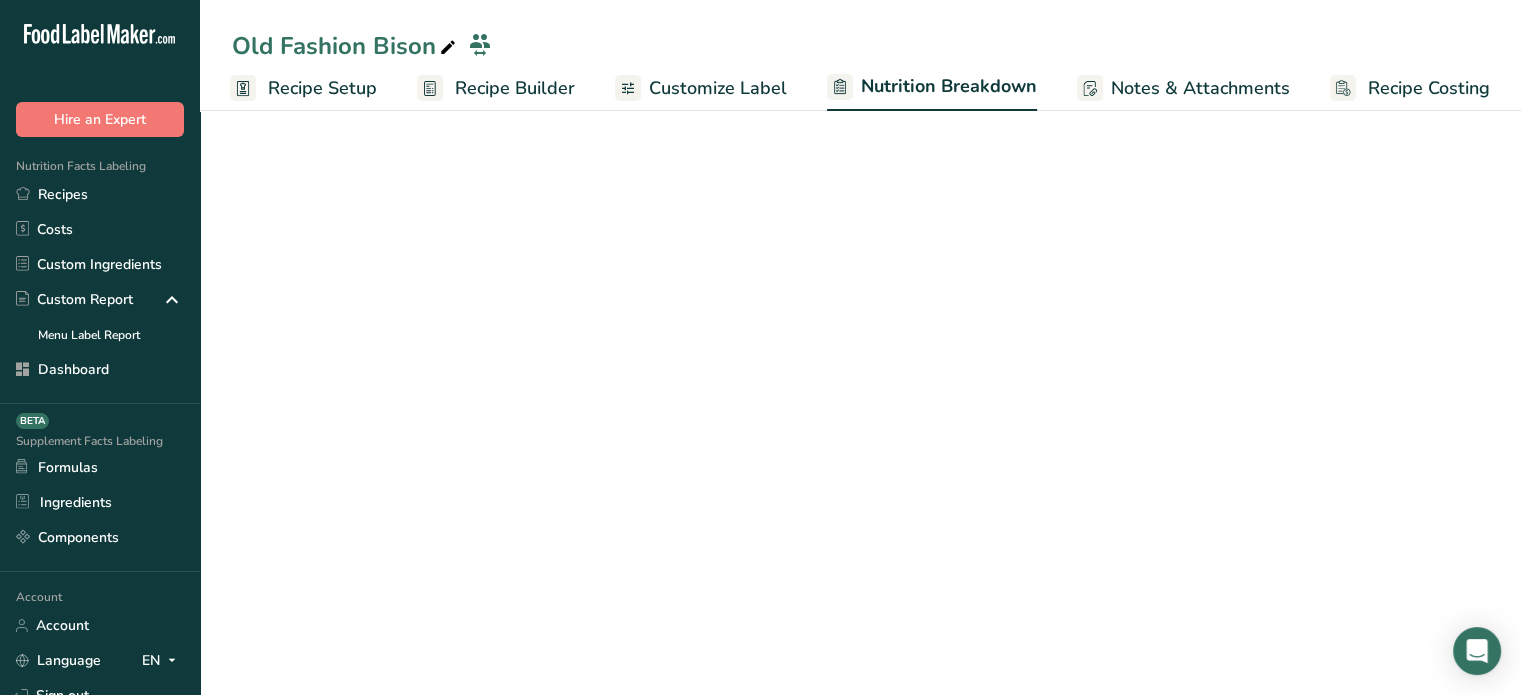 select on "Calories" 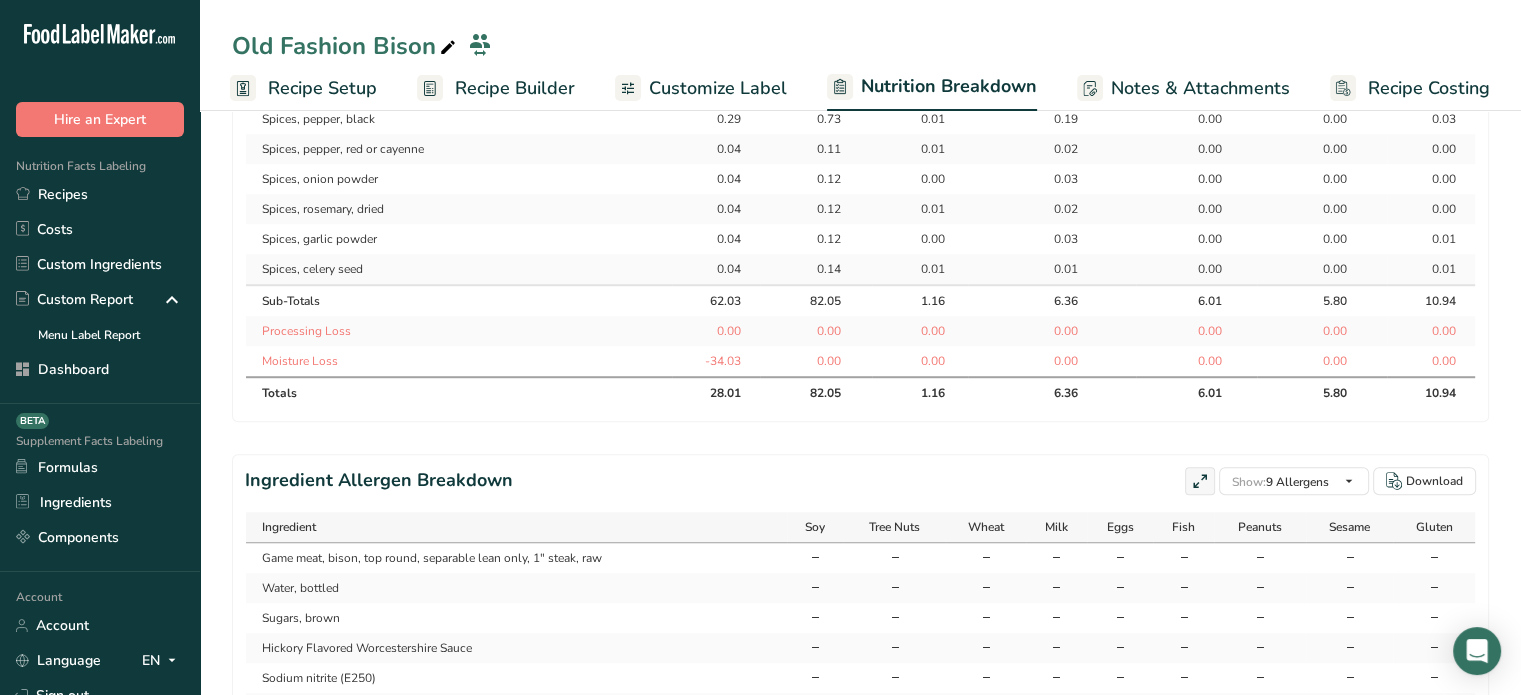 scroll, scrollTop: 1661, scrollLeft: 0, axis: vertical 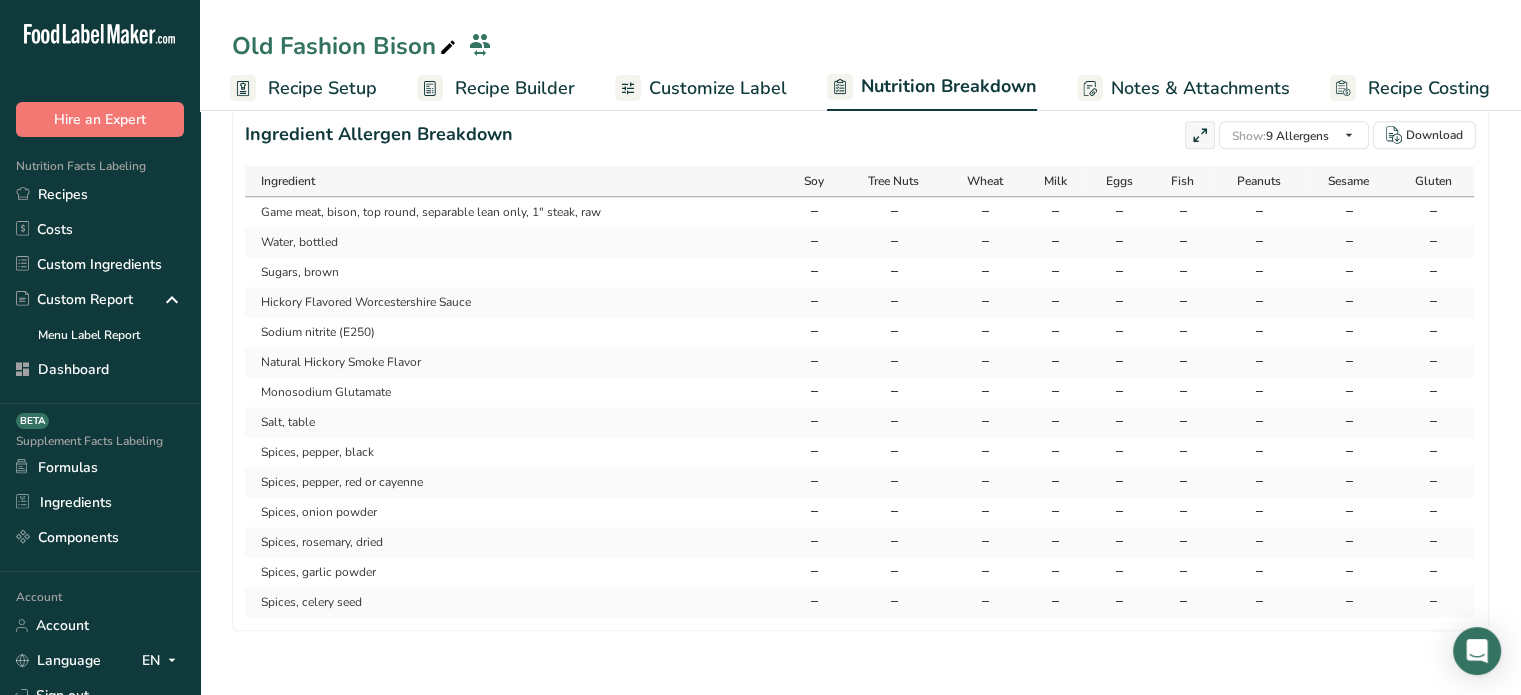 click at bounding box center (628, 88) 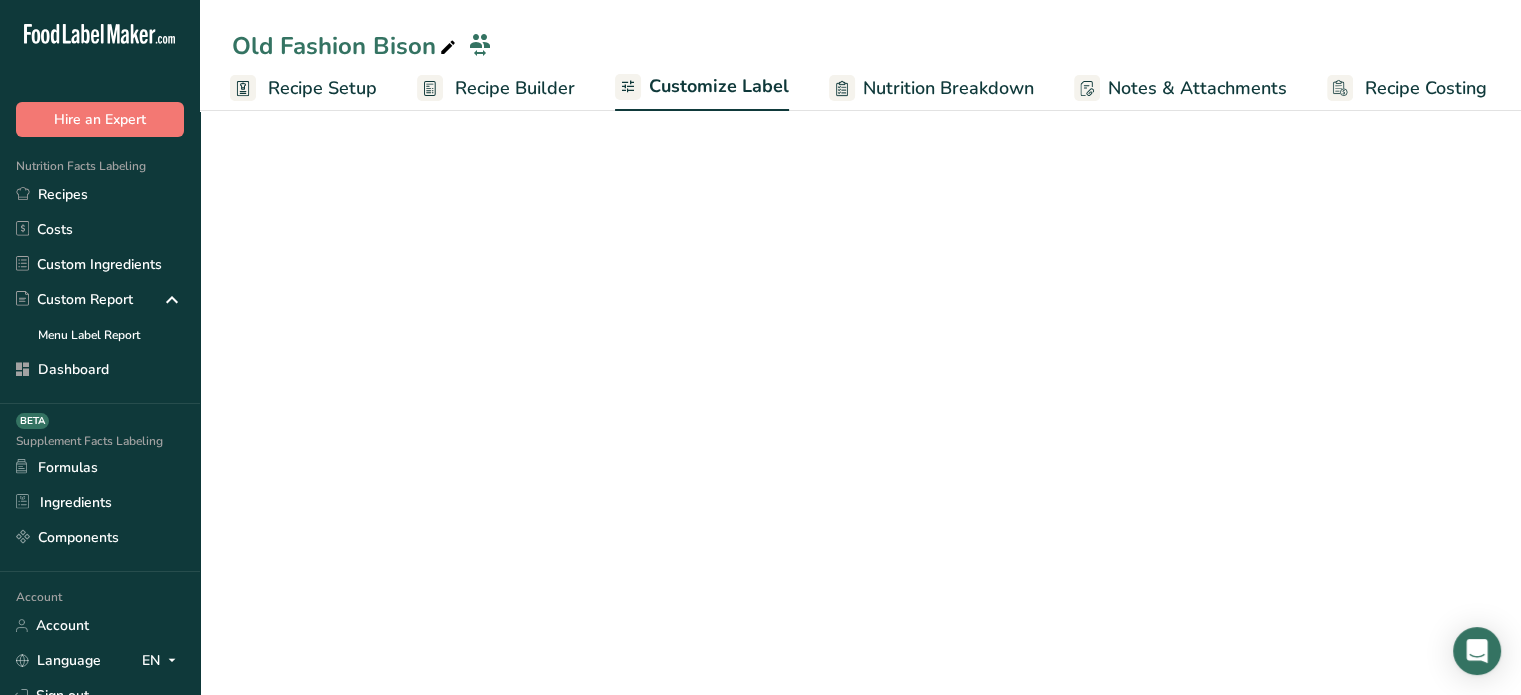 scroll, scrollTop: 1164, scrollLeft: 0, axis: vertical 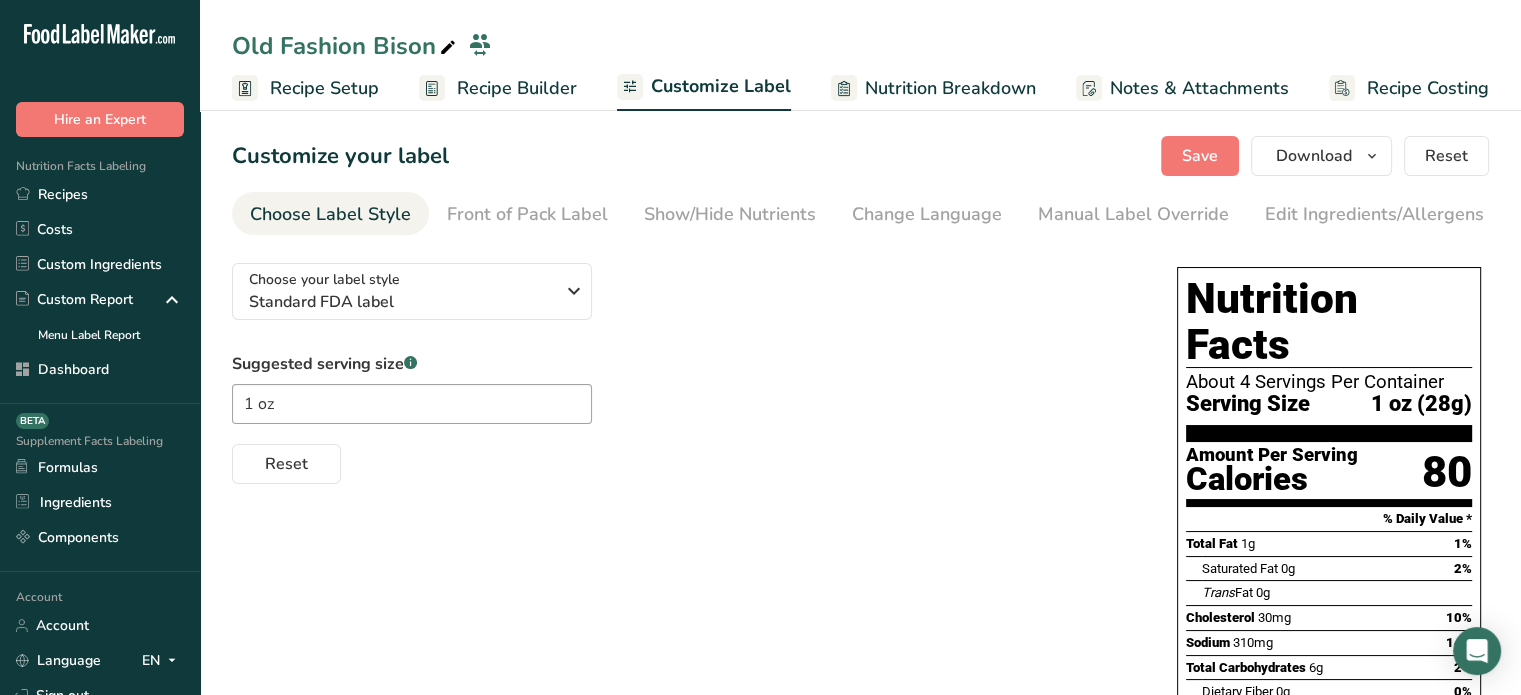 click on "Nutrition Breakdown" at bounding box center (950, 88) 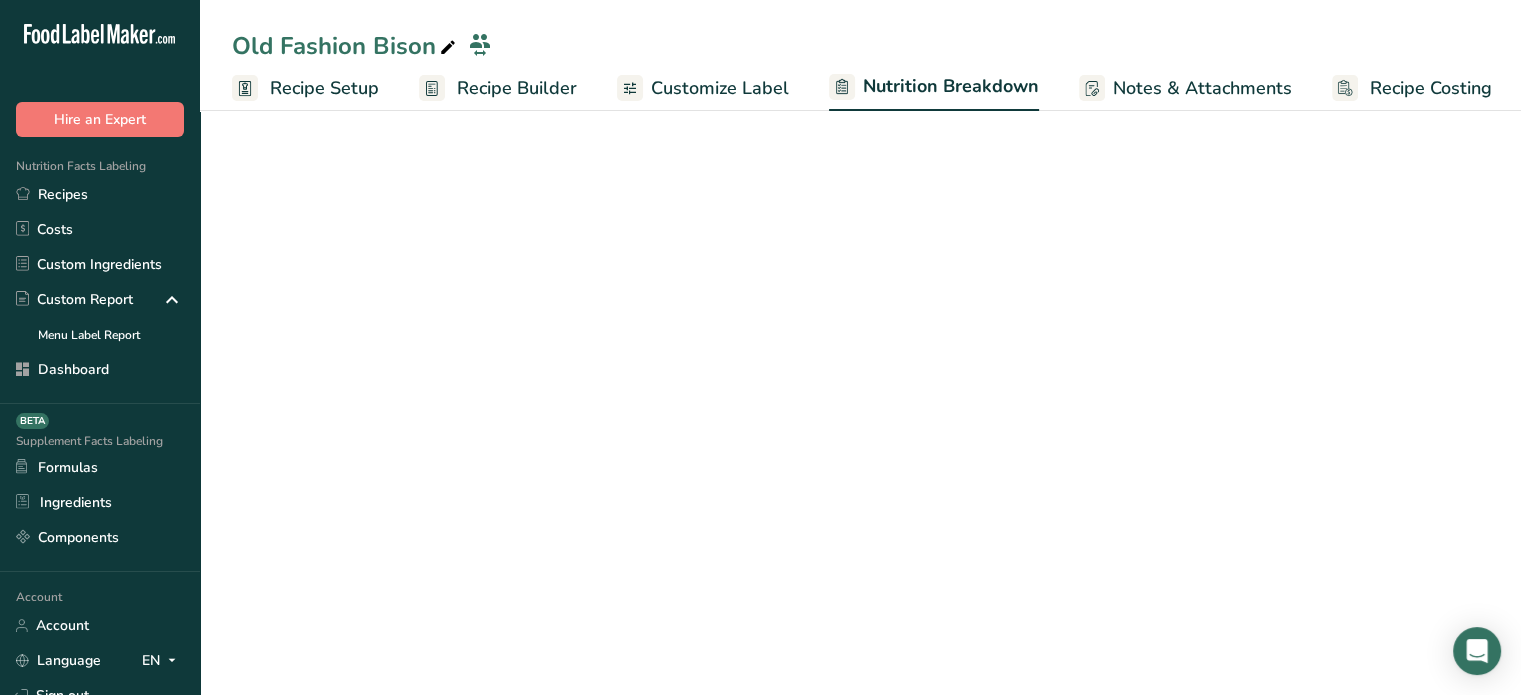 scroll, scrollTop: 0, scrollLeft: 2, axis: horizontal 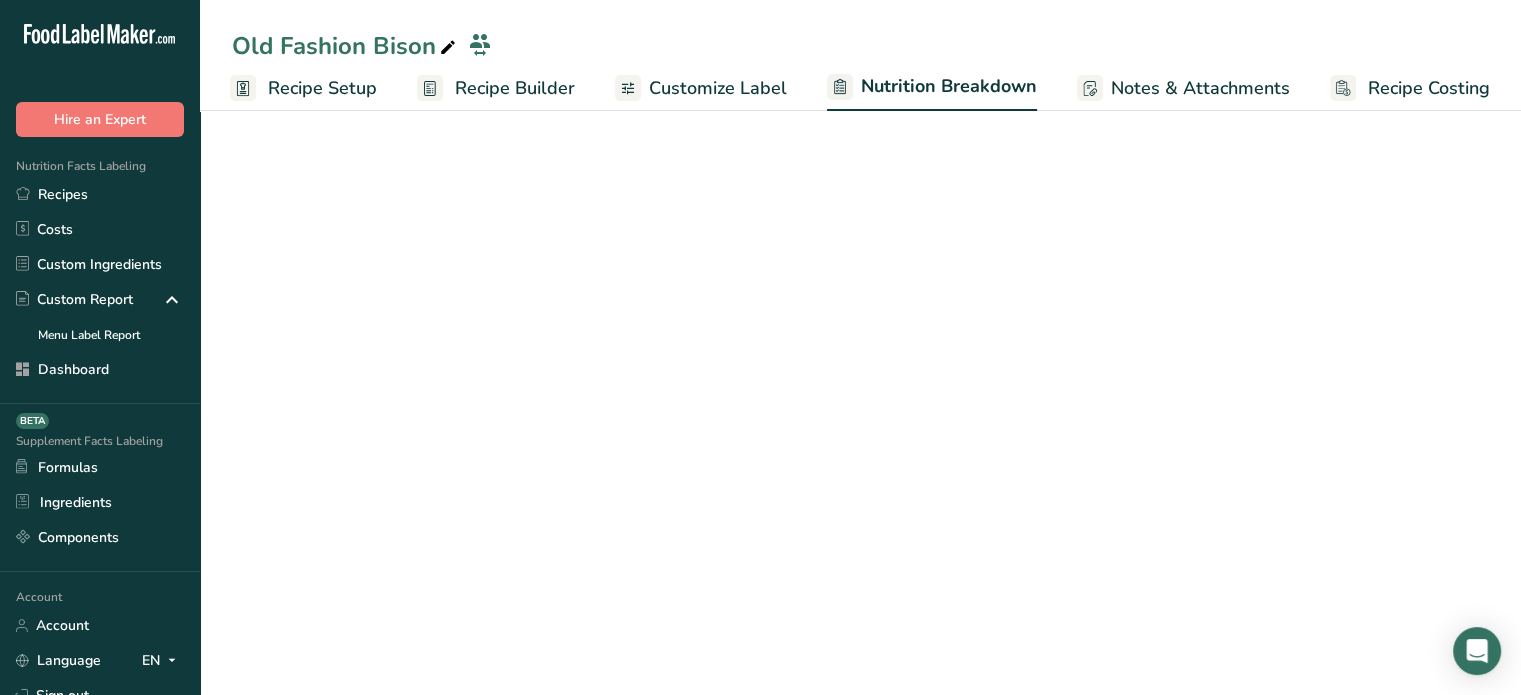 select on "Calories" 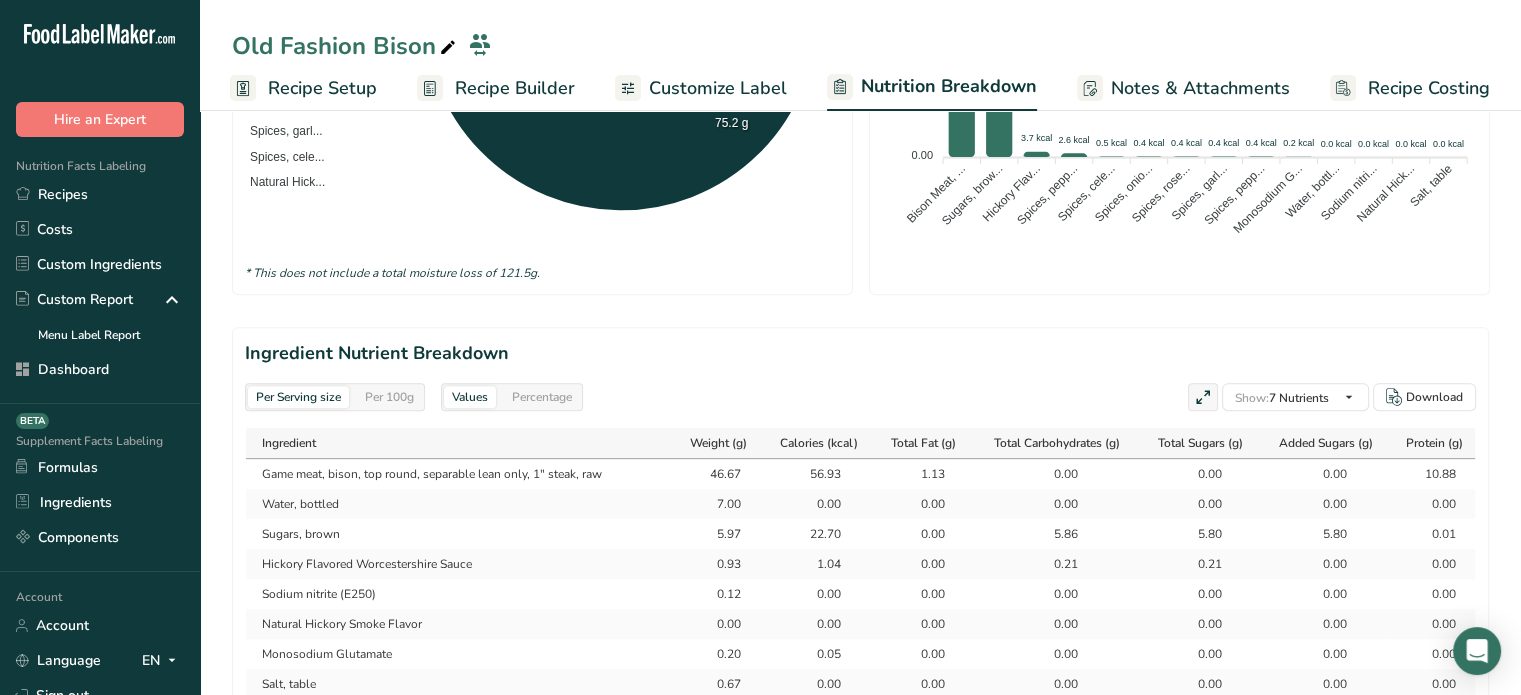 scroll, scrollTop: 688, scrollLeft: 0, axis: vertical 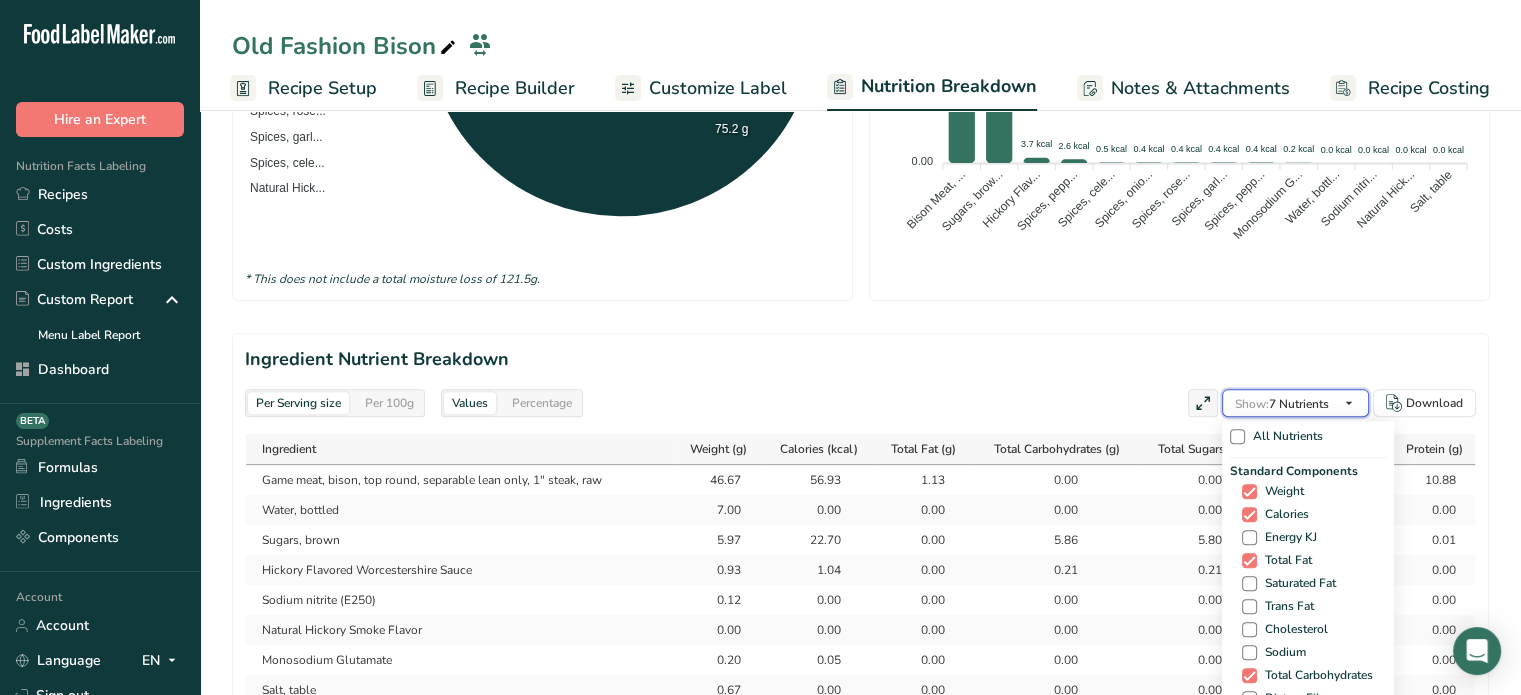 click at bounding box center (1349, 403) 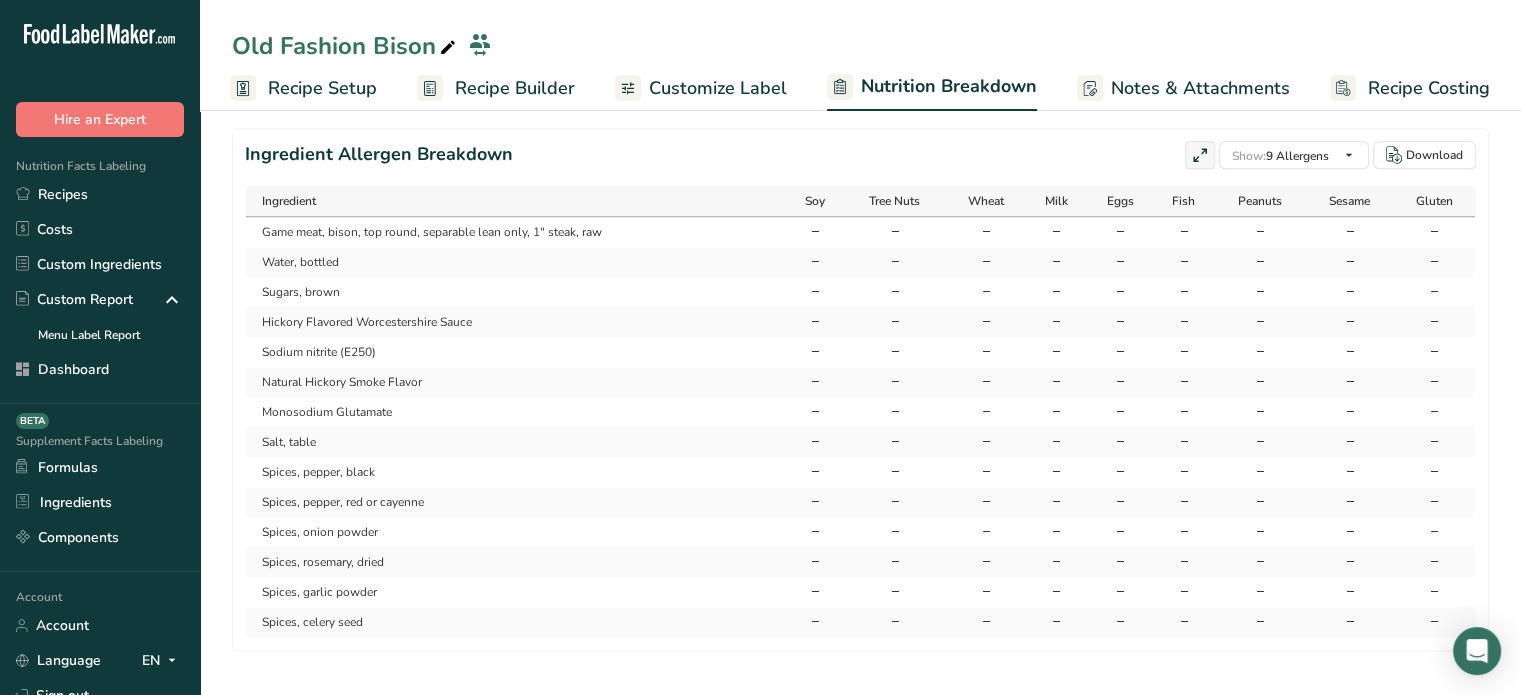 scroll, scrollTop: 1606, scrollLeft: 0, axis: vertical 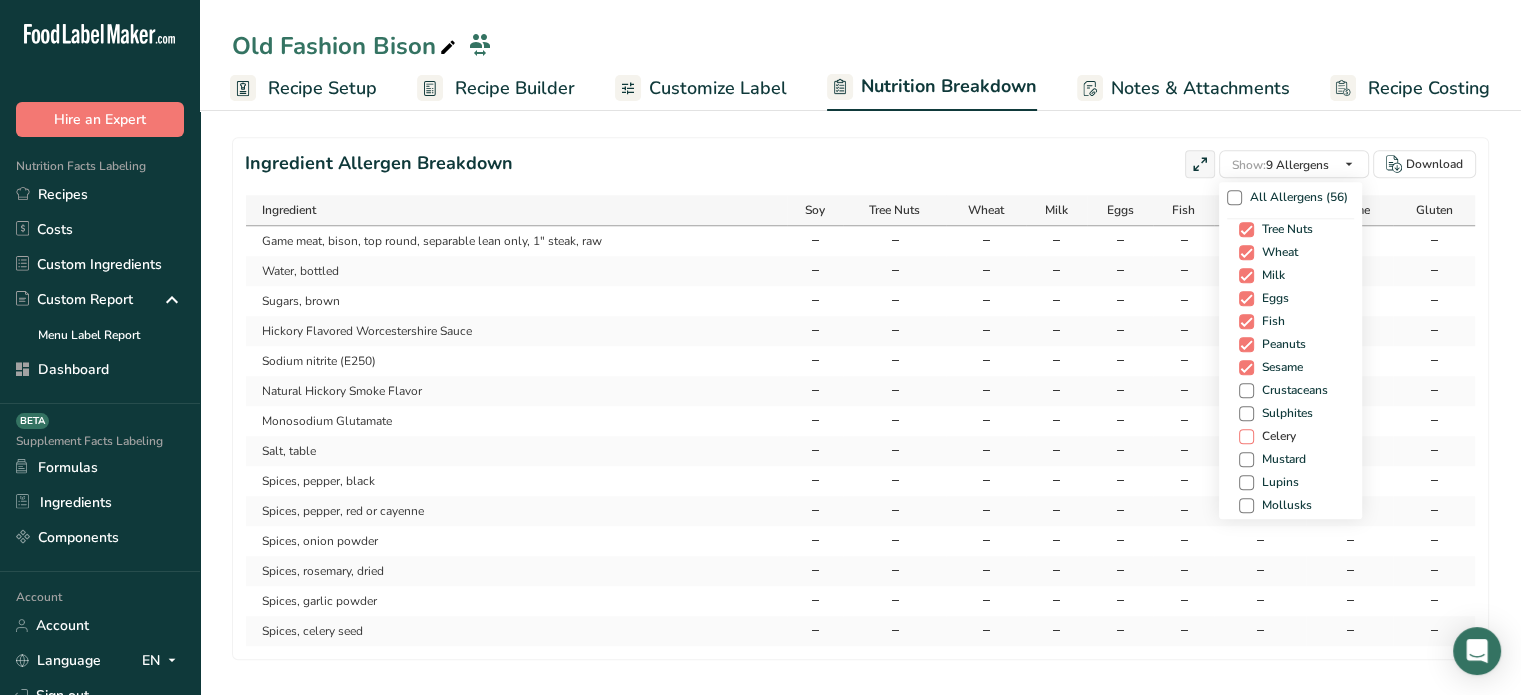 click at bounding box center (1246, 436) 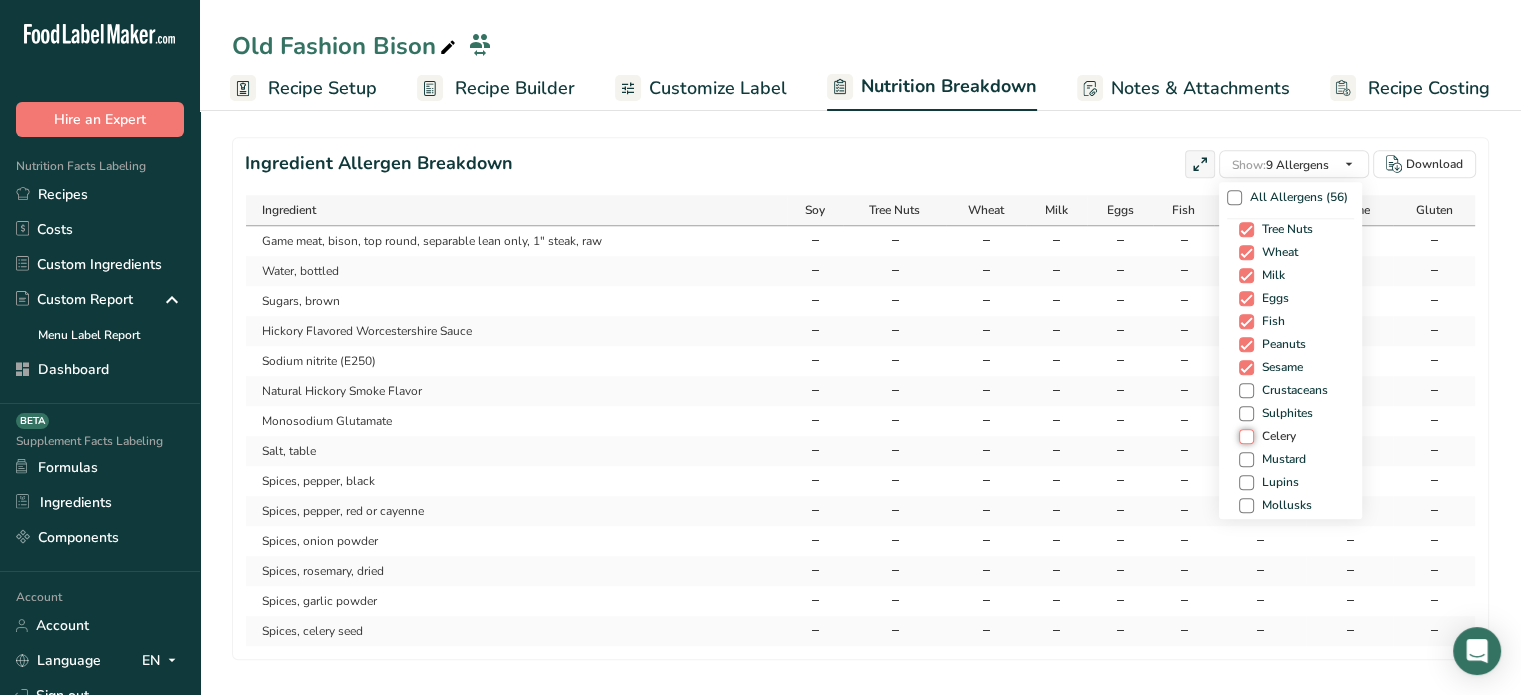 click on "Celery" at bounding box center (1245, 436) 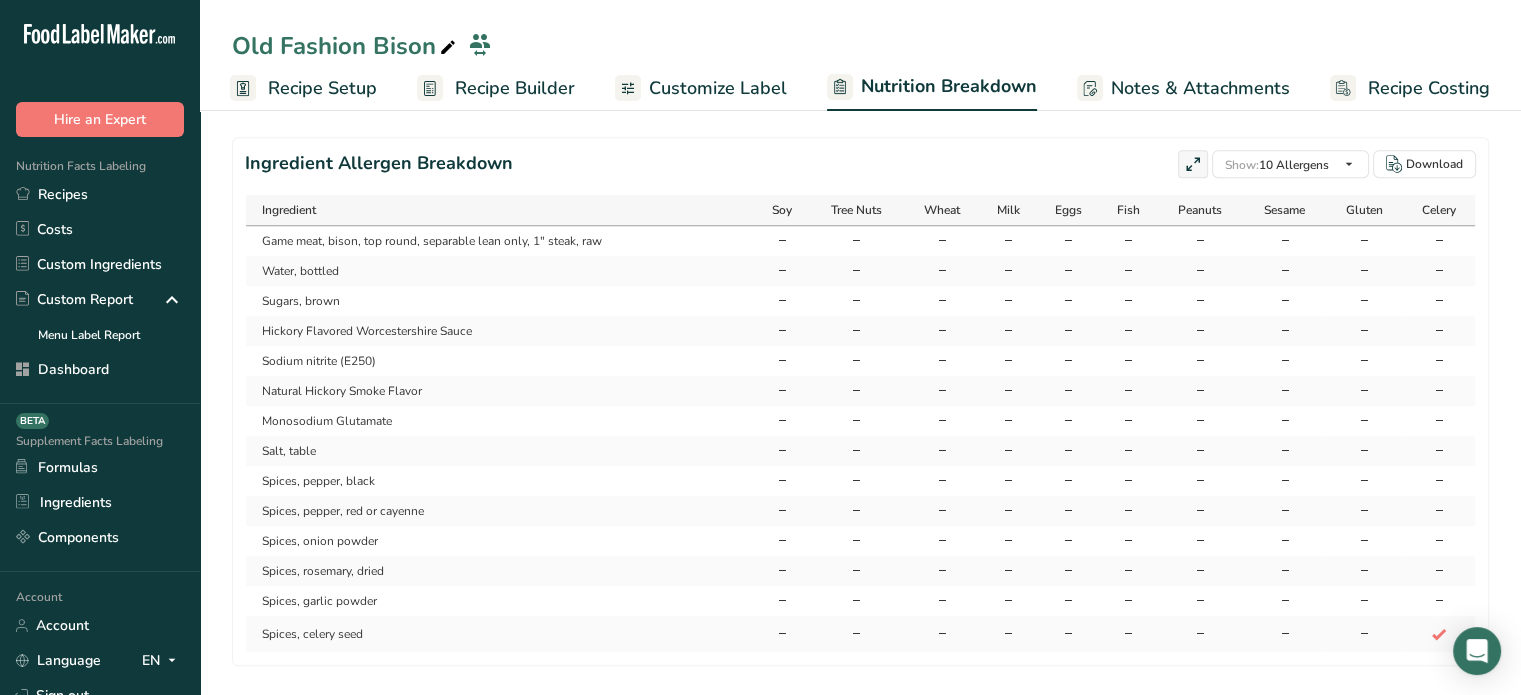 click on "-" at bounding box center [941, 481] 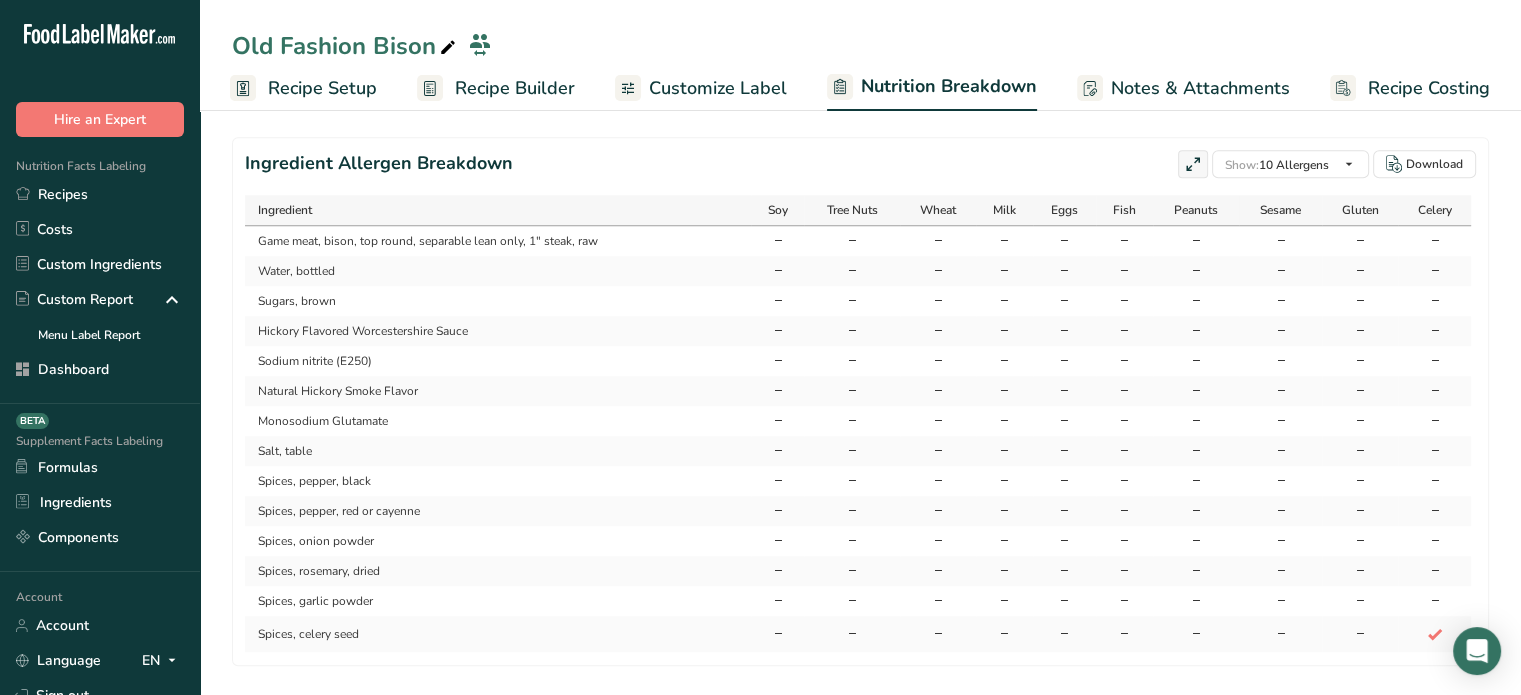 click on "Spices, celery seed" at bounding box center (496, 634) 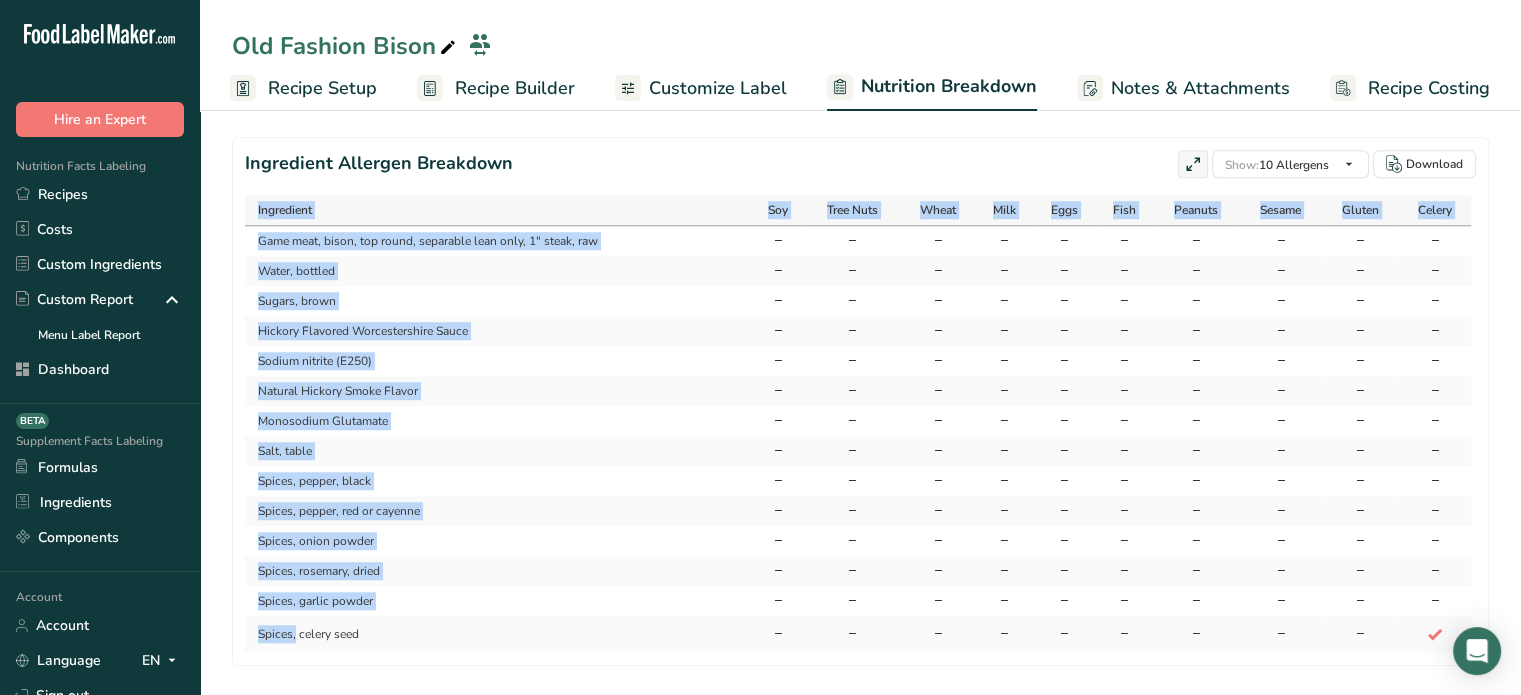 click on "Spices, celery seed" at bounding box center [496, 634] 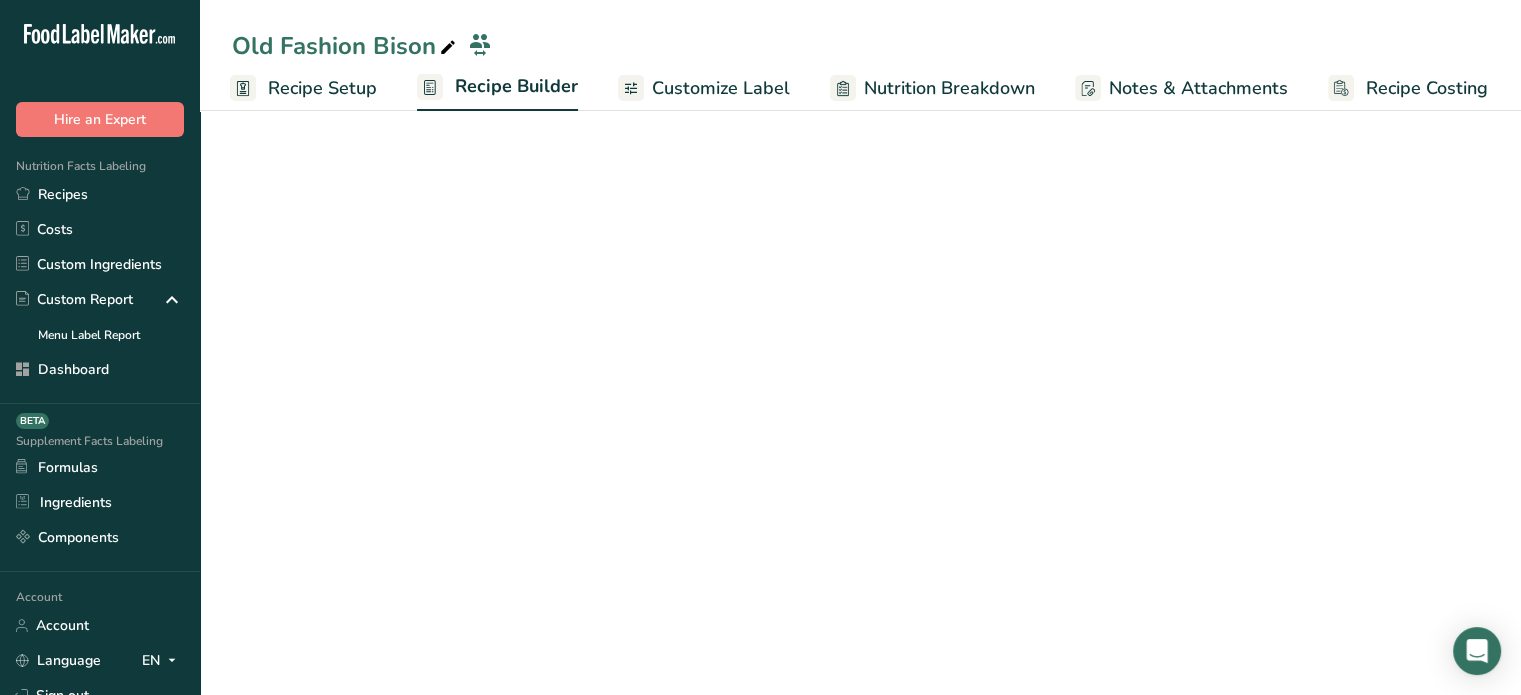 scroll, scrollTop: 1109, scrollLeft: 0, axis: vertical 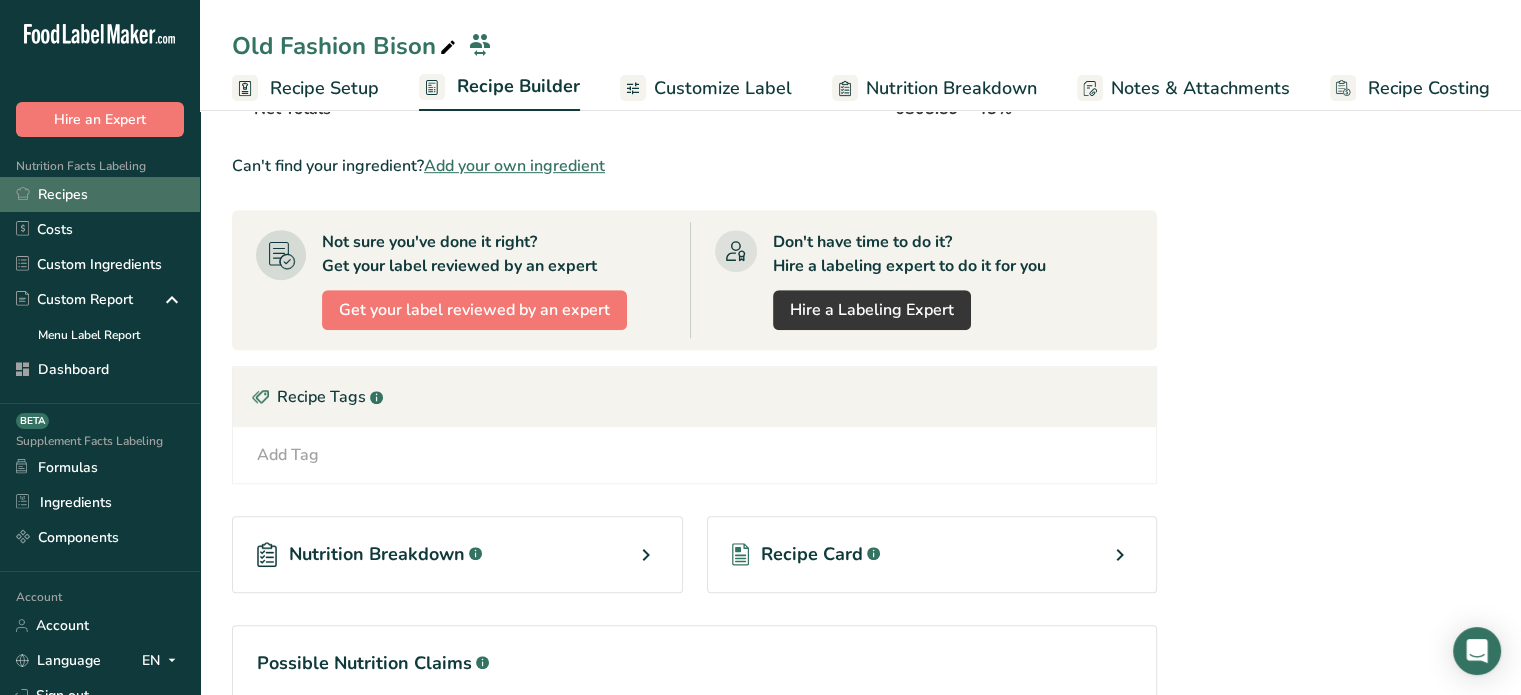 click on "Recipes" at bounding box center (100, 194) 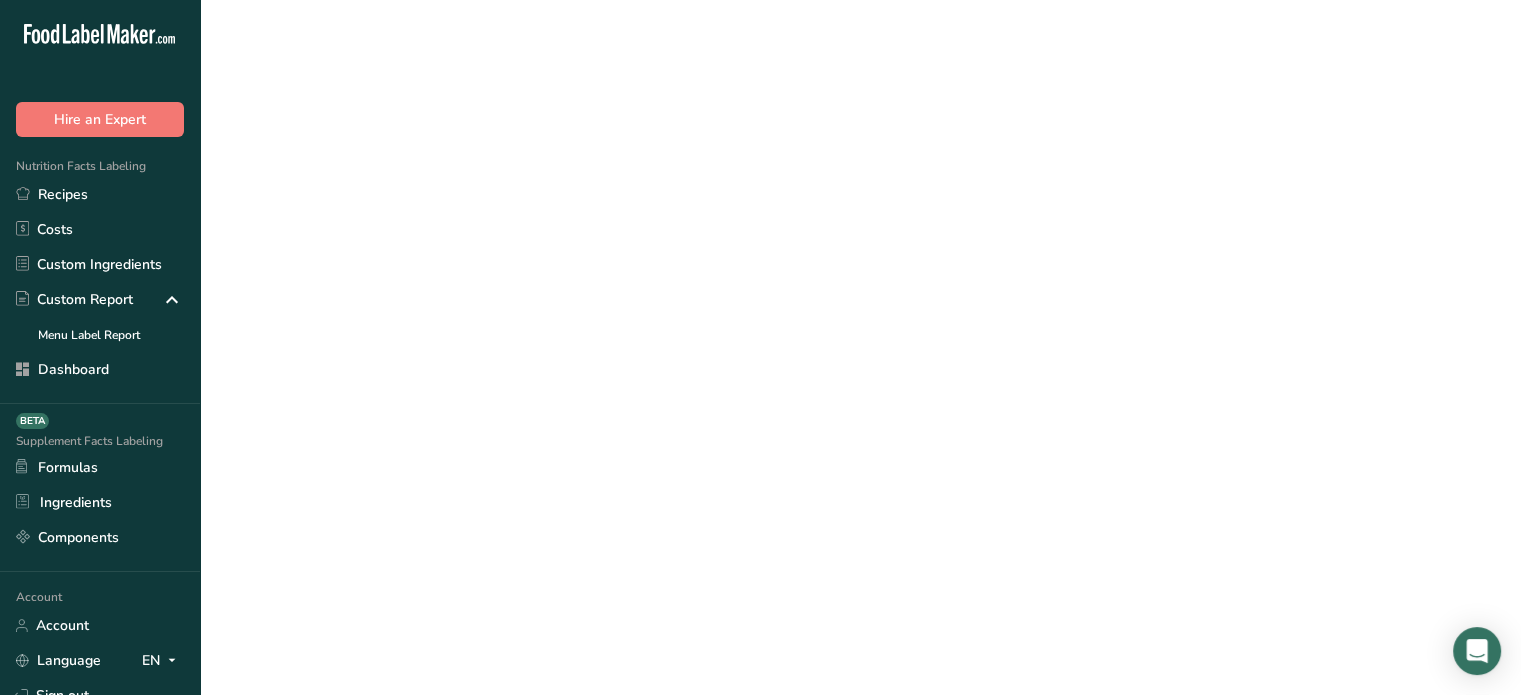 scroll, scrollTop: 0, scrollLeft: 0, axis: both 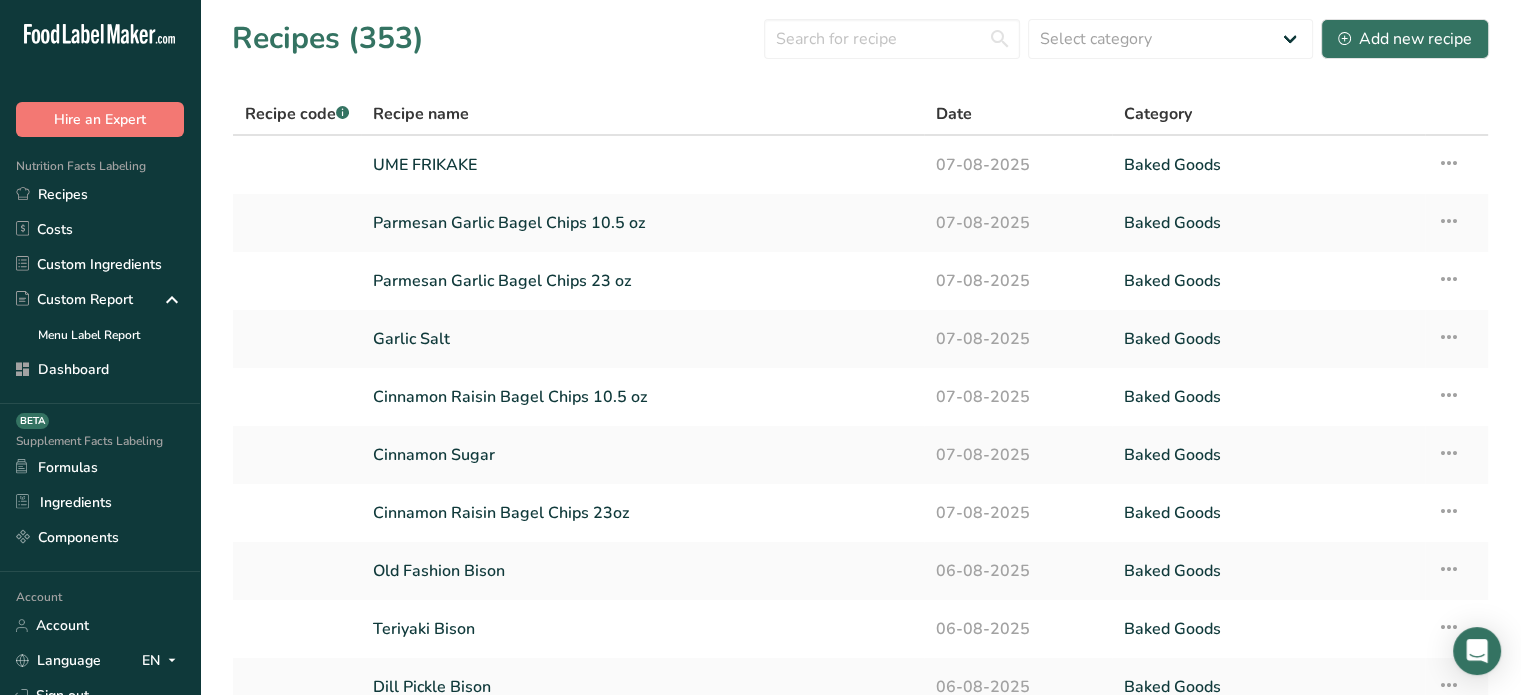 click on "UME FRIKAKE" at bounding box center (642, 165) 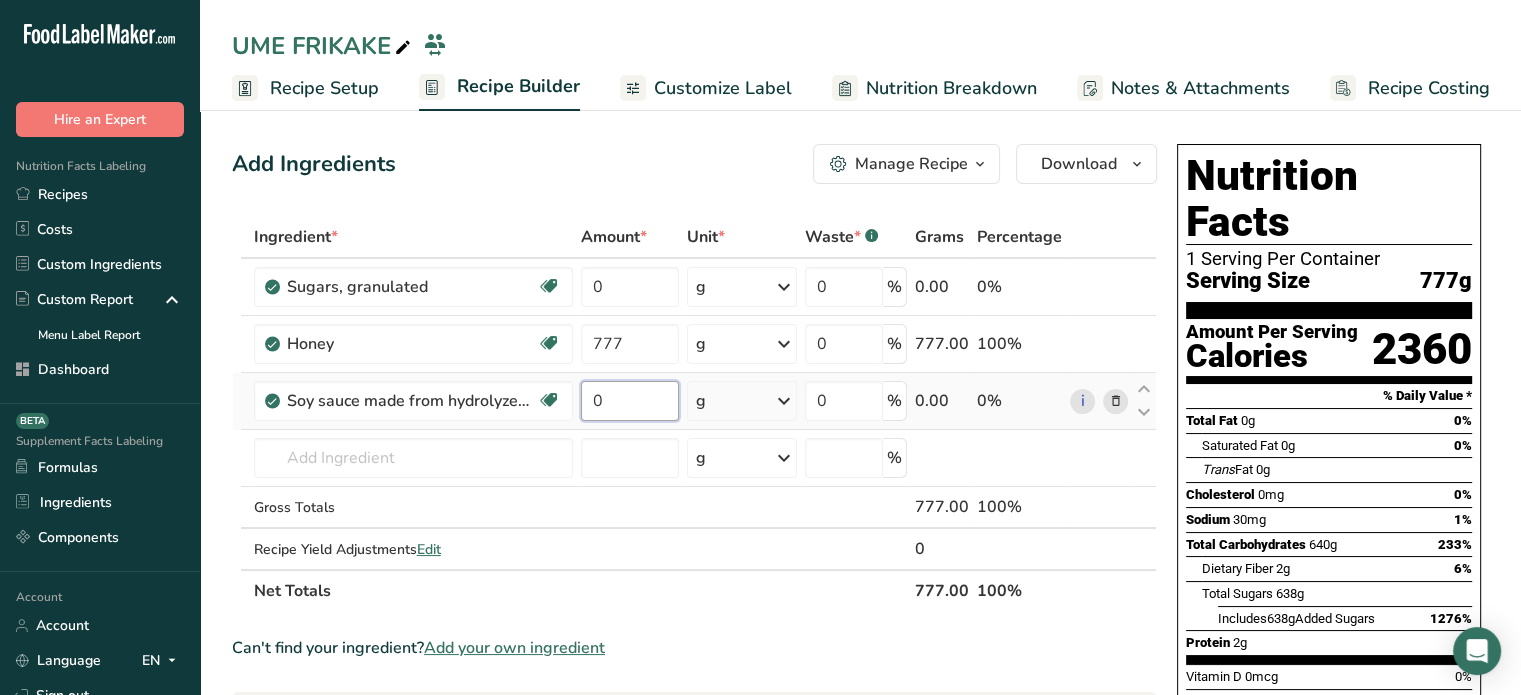 drag, startPoint x: 620, startPoint y: 394, endPoint x: 572, endPoint y: 397, distance: 48.09366 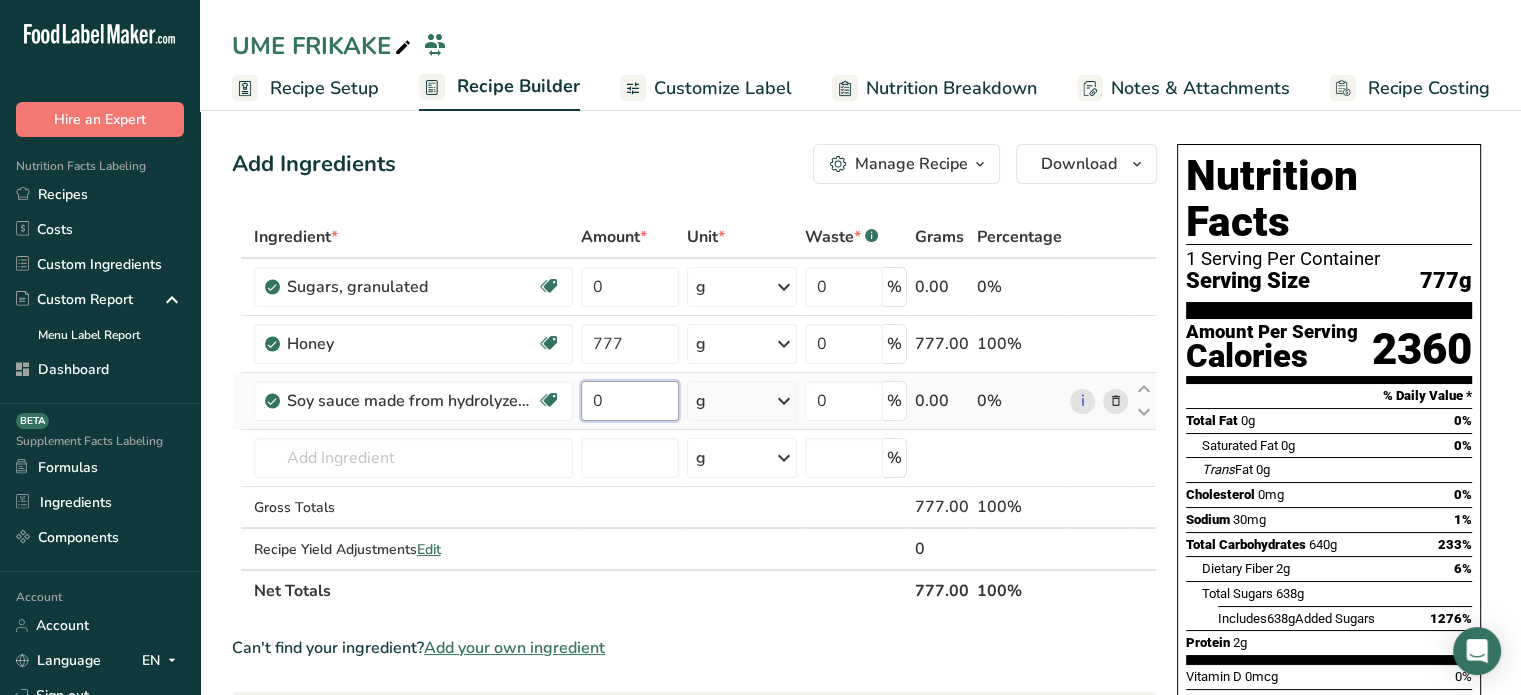 click on "Soy sauce made from hydrolyzed vegetable protein
Dairy free
Gluten free
Vegan
Vegetarian
0
g
Portions
1 tbsp
1 tsp
0.25 cup
Weight Units
g
kg
mg
See more
Volume Units
l
Volume units require a density conversion. If you know your ingredient's density enter it below. Otherwise, click on "RIA" our AI Regulatory bot - she will be able to help you
lb/ft3
g/cm3
Confirm
mL
Volume units require a density conversion. If you know your ingredient's density enter it below. Otherwise, click on "RIA" our AI Regulatory bot - she will be able to help you" at bounding box center (694, 401) 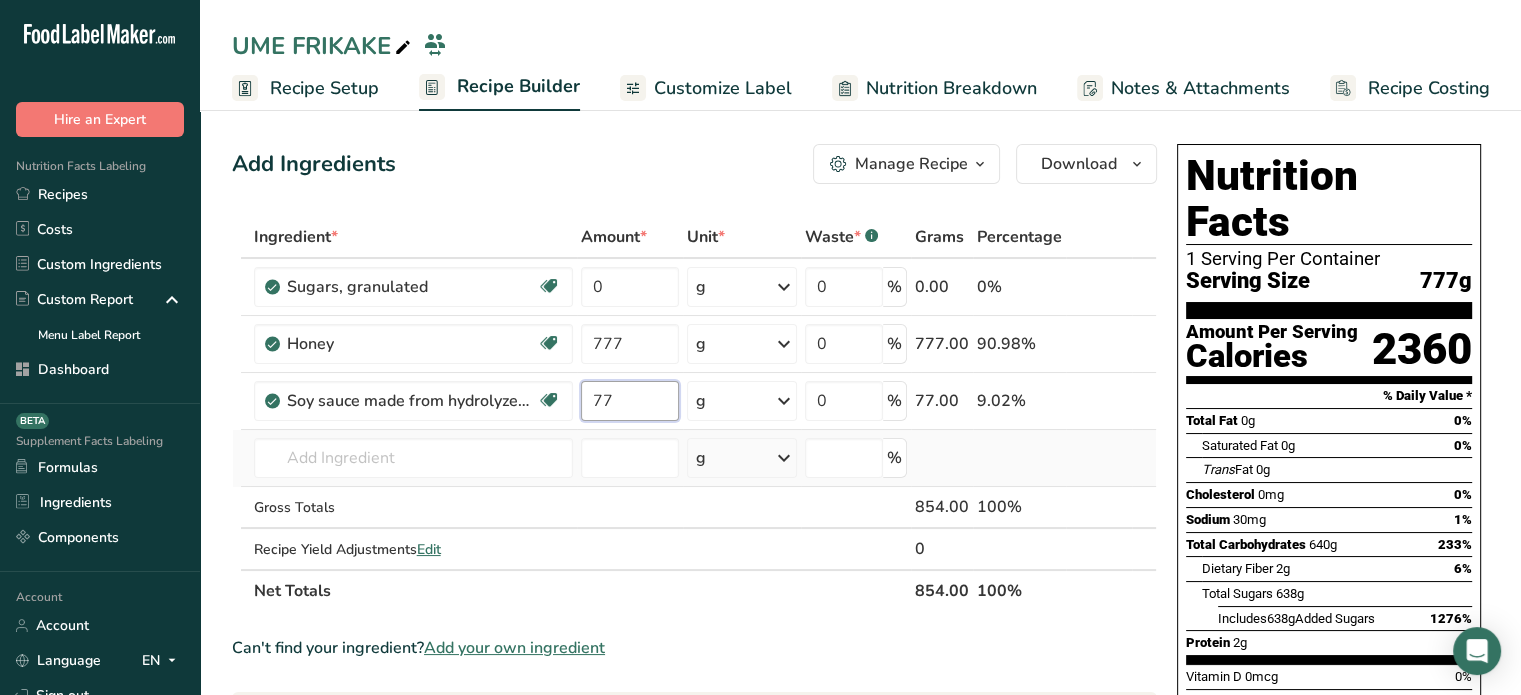 type on "77" 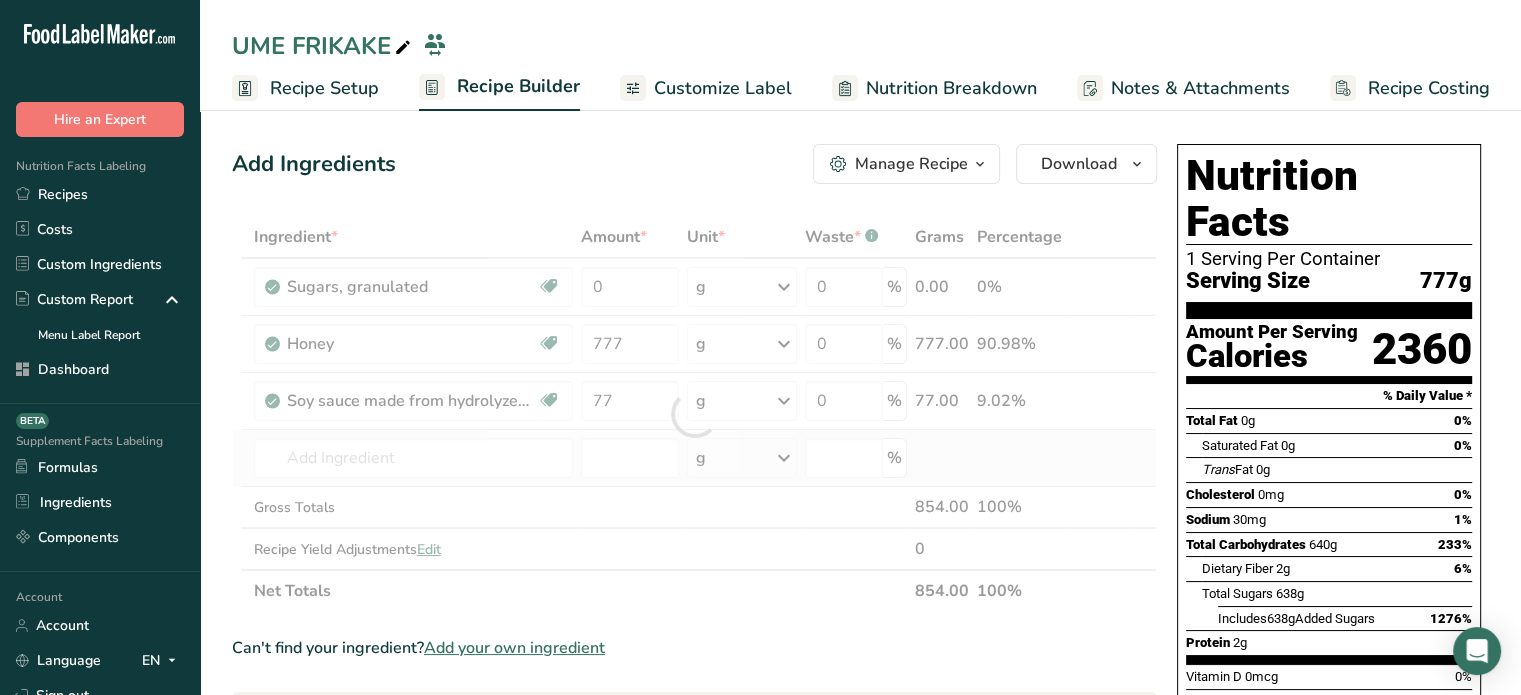 click on "Ingredient *
Amount *
Unit *
Waste *   .a-a{fill:#347362;}.b-a{fill:#fff;}          Grams
Percentage
Sugars, granulated
Dairy free
Gluten free
Vegan
Vegetarian
Soy free
0
g
Portions
1 serving packet
1 cup
Weight Units
g
kg
mg
See more
Volume Units
l
Volume units require a density conversion. If you know your ingredient's density enter it below. Otherwise, click on "RIA" our AI Regulatory bot - she will be able to help you
0.85
lb/ft3
g/cm3
Confirm
mL
0.85
lb/ft3" at bounding box center [694, 414] 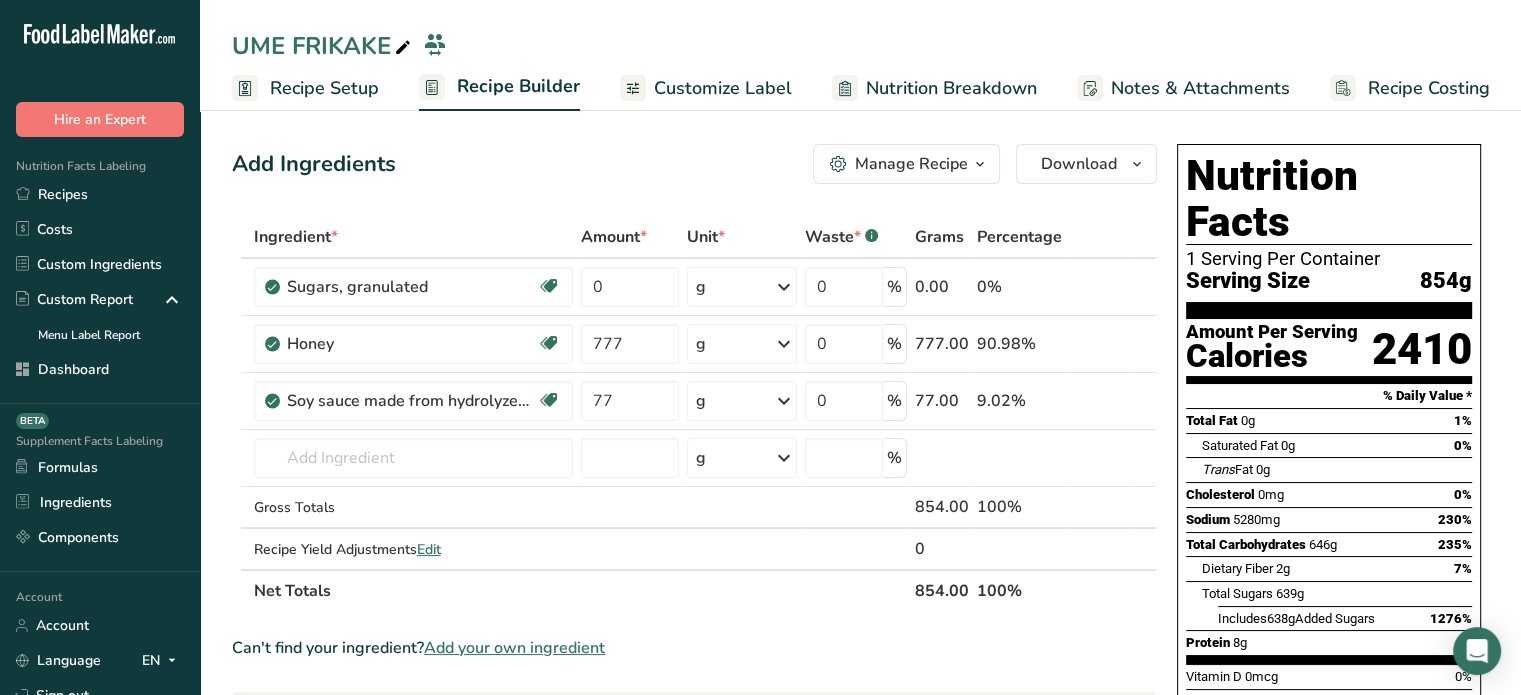 scroll, scrollTop: 608, scrollLeft: 0, axis: vertical 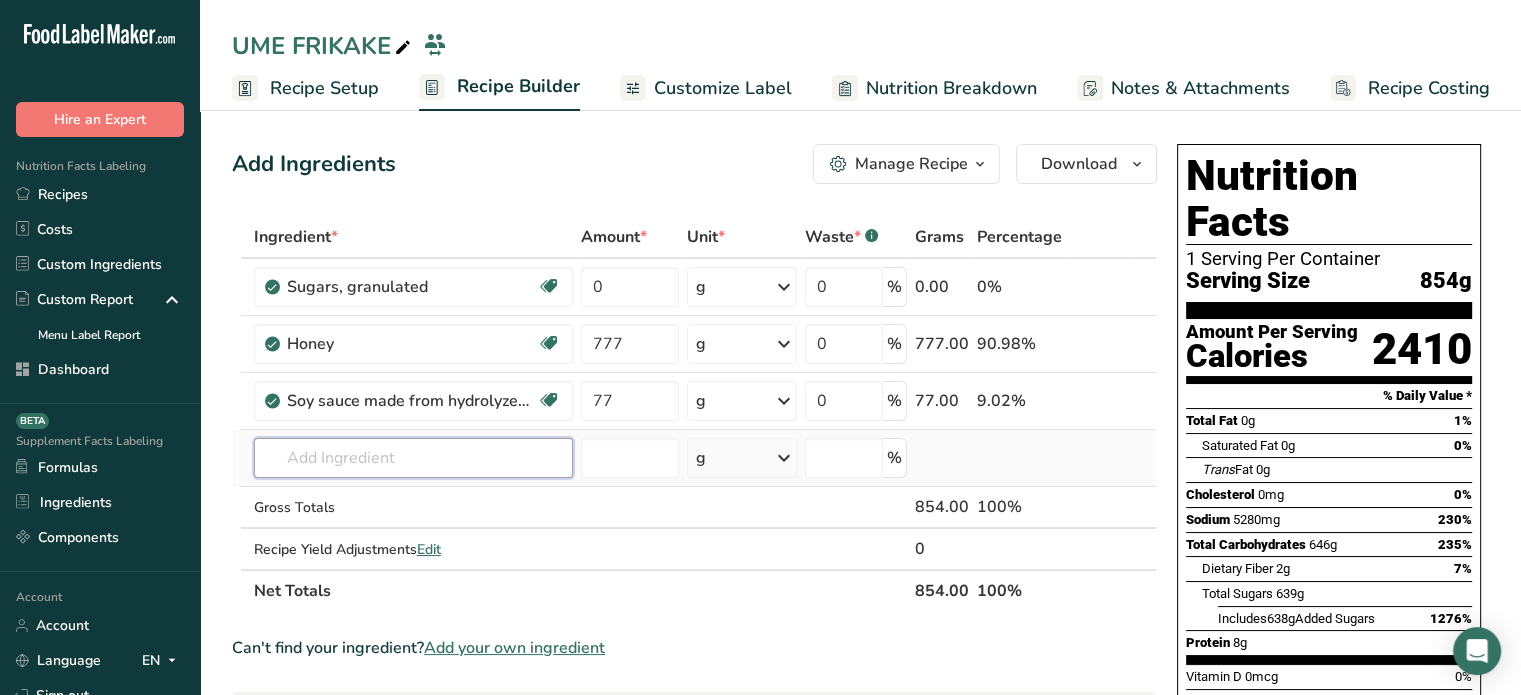 click at bounding box center (413, 458) 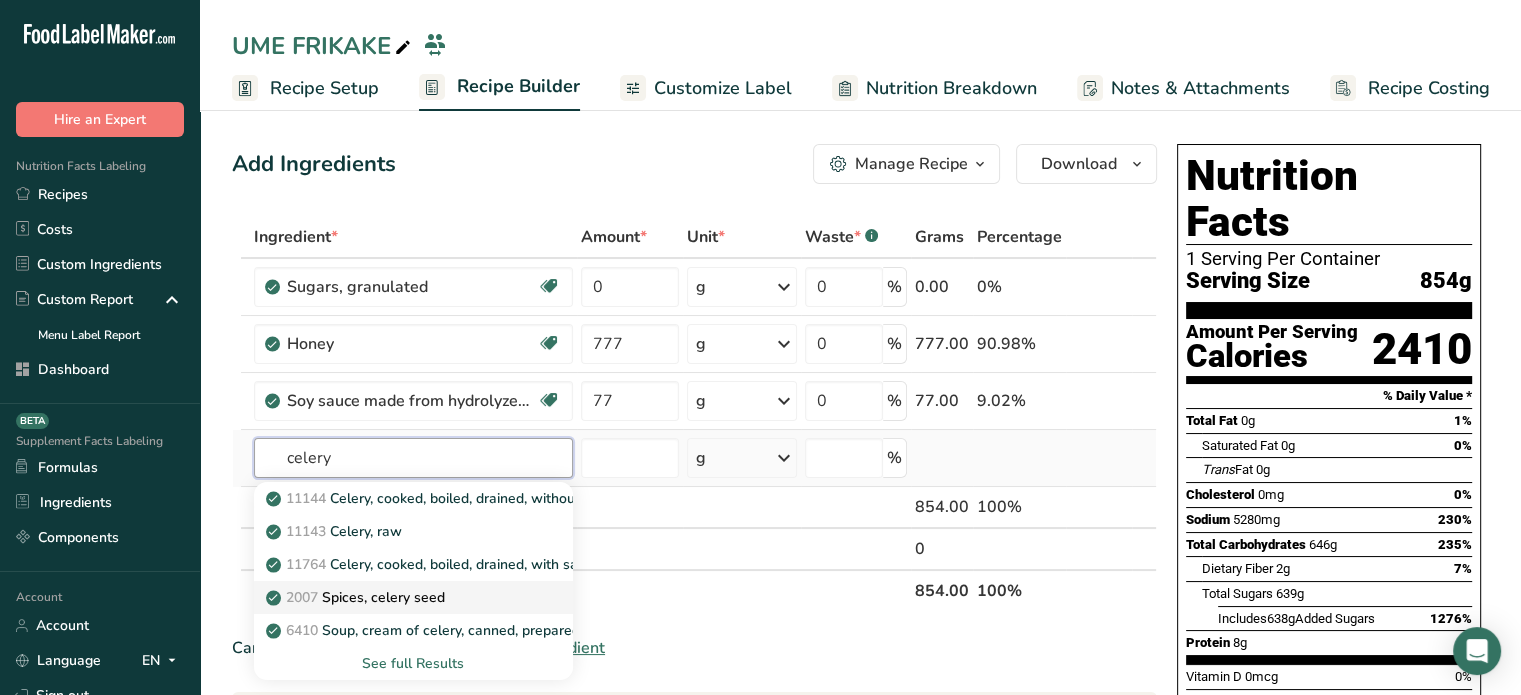 type on "celery" 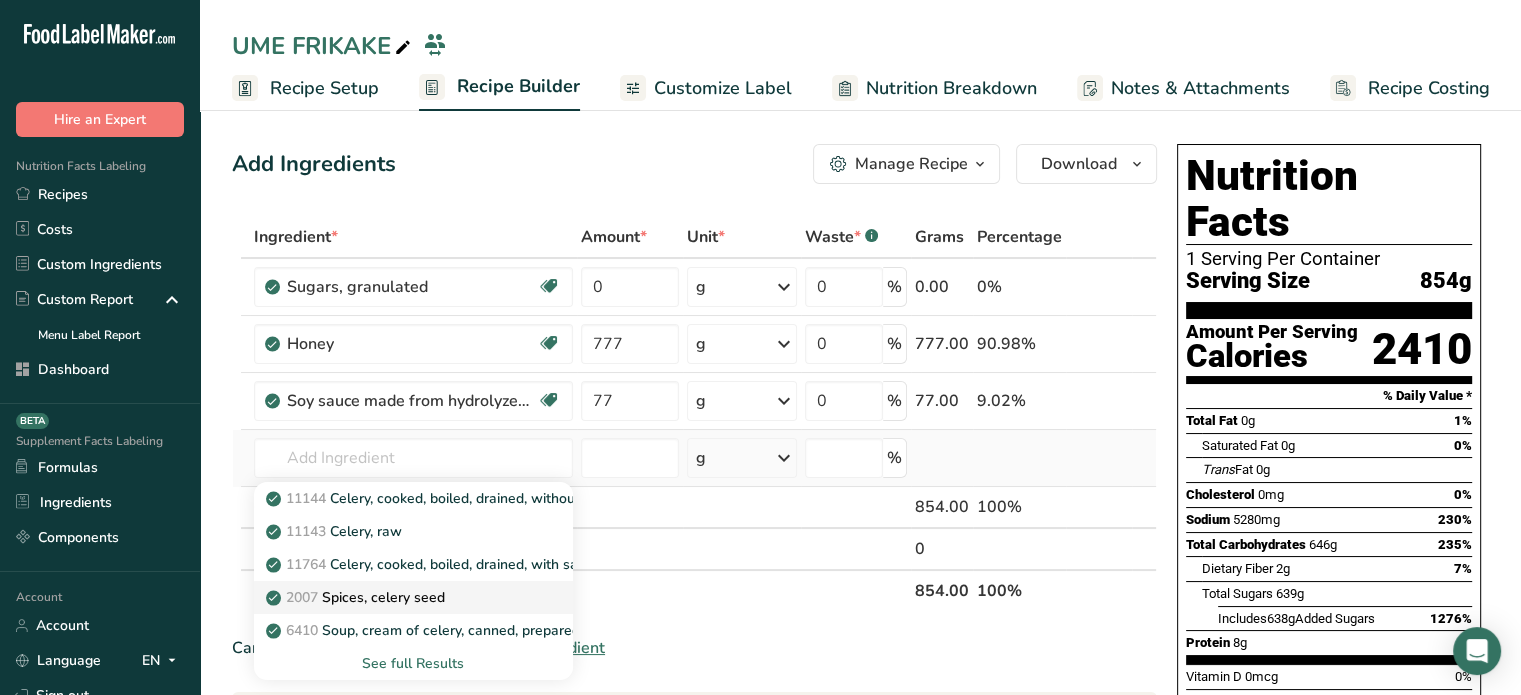 click on "[YEAR]
Spices, celery seed" at bounding box center [357, 597] 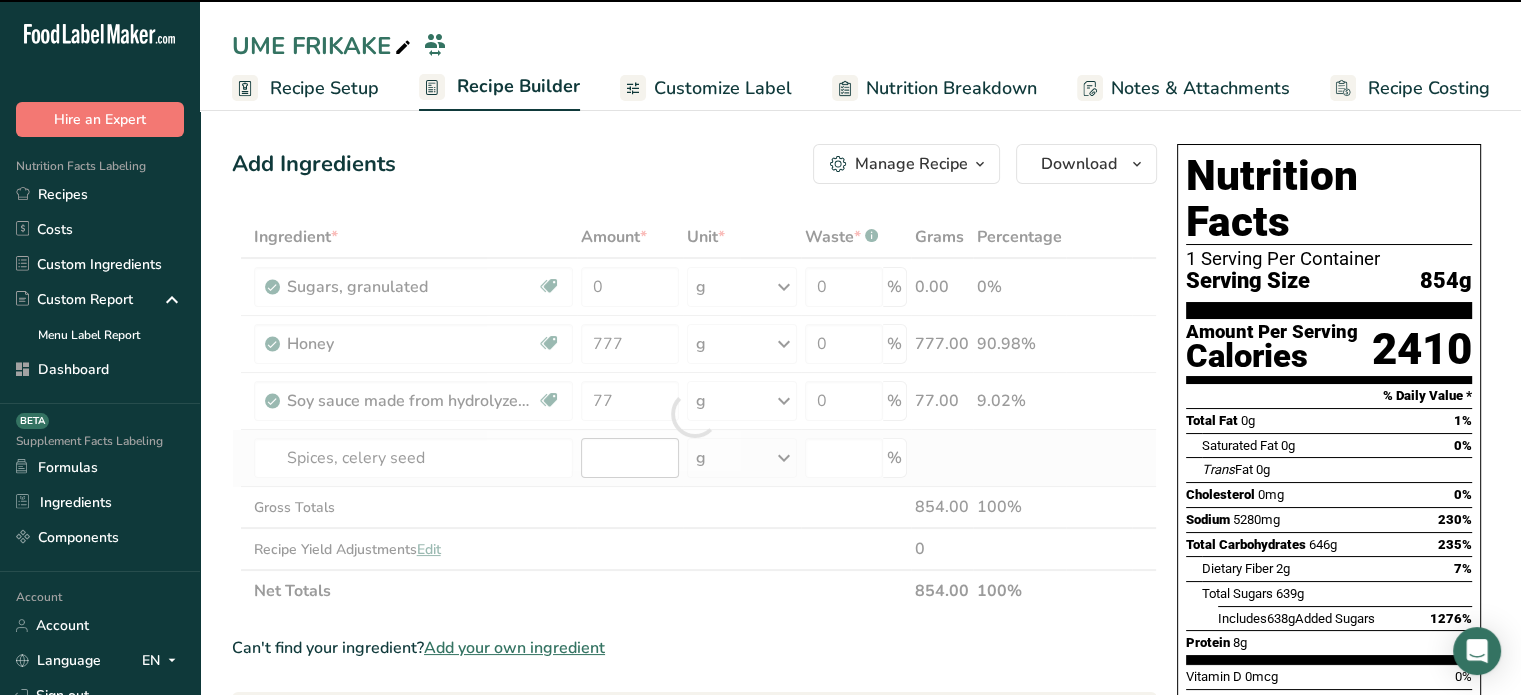 type on "0" 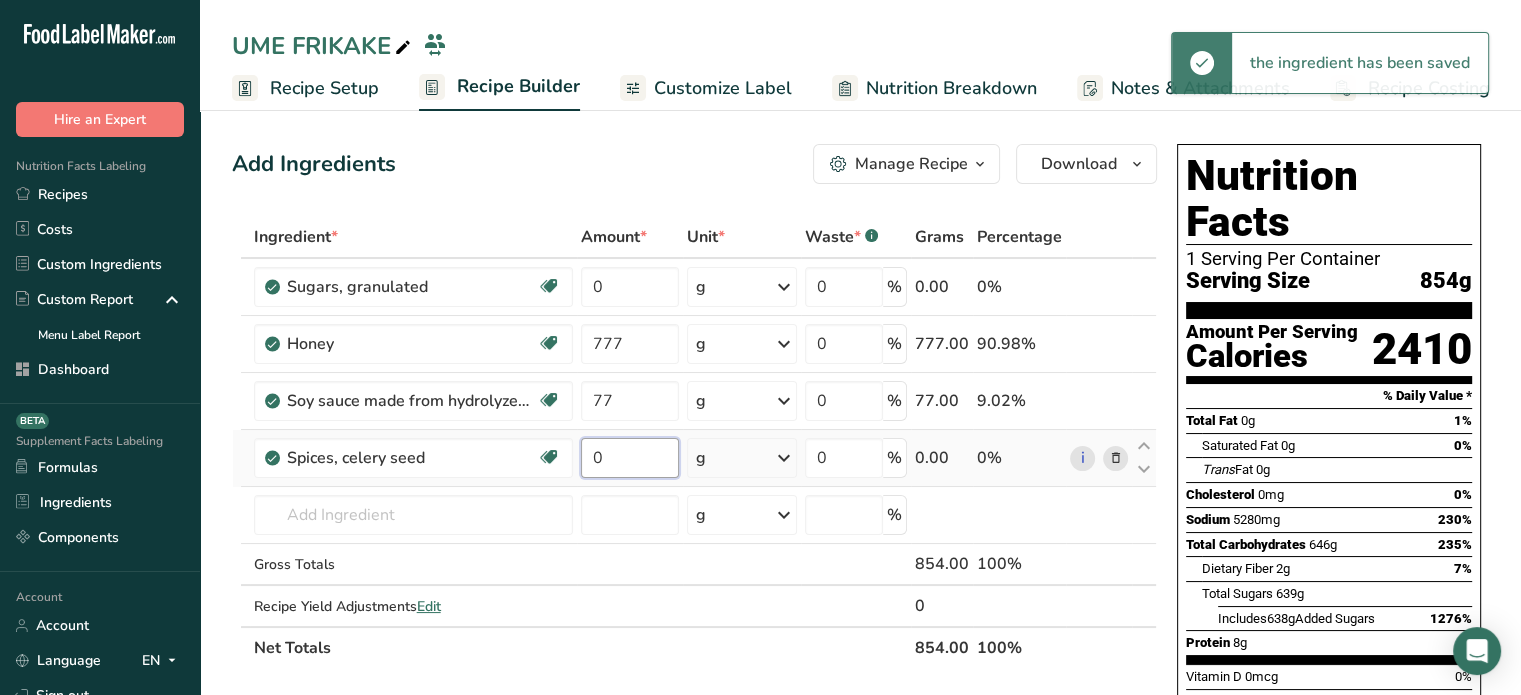 click on "0" at bounding box center [630, 458] 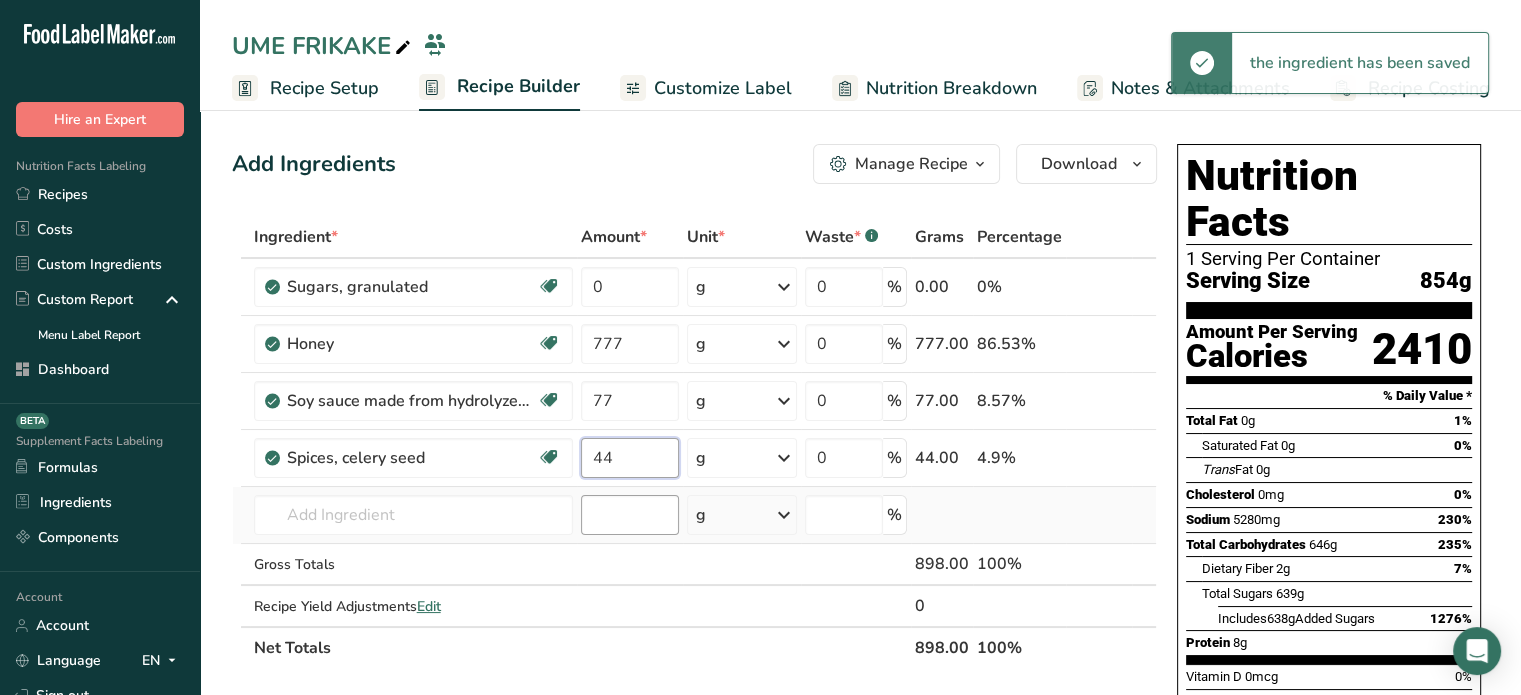 type on "44" 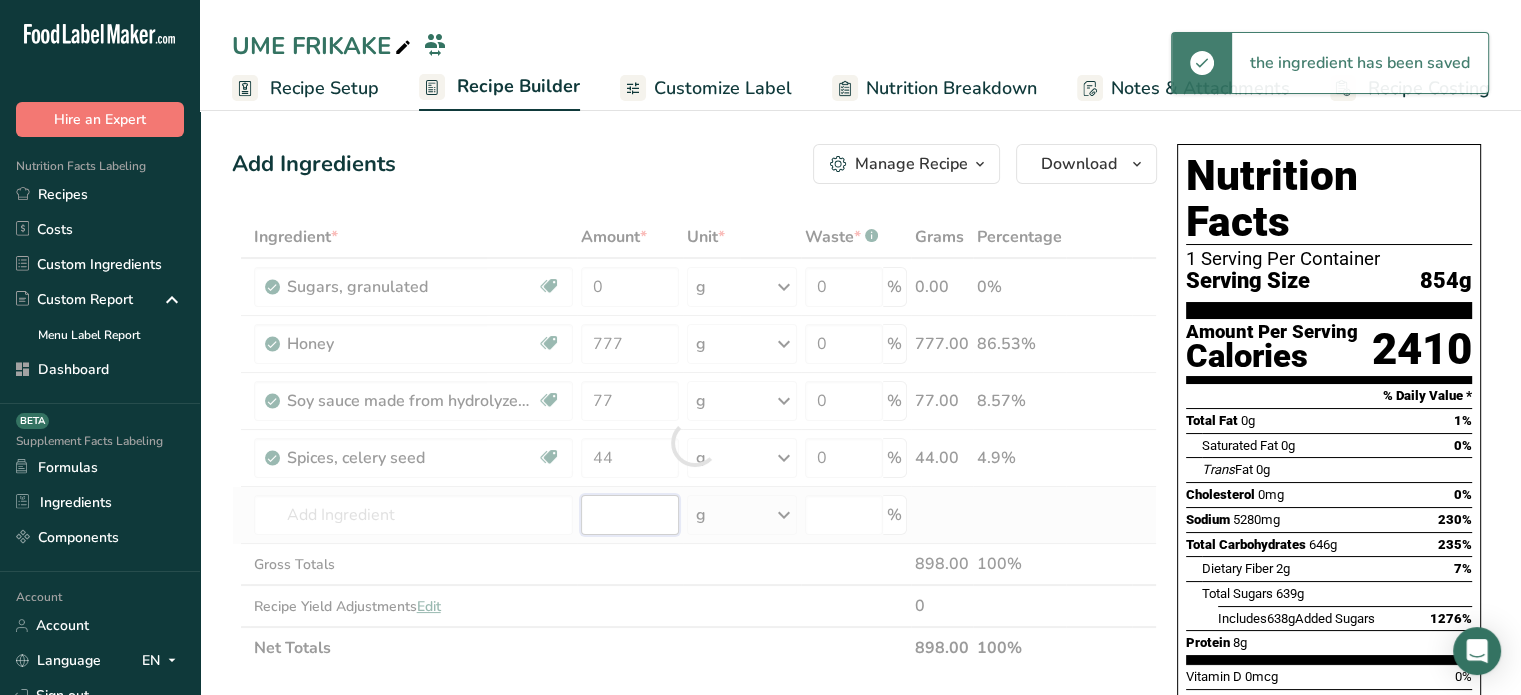 click on "Ingredient *
Amount *
Unit *
Waste *   .a-a{fill:#347362;}.b-a{fill:#fff;}          Grams
Percentage
Sugars, granulated
Dairy free
Gluten free
Vegan
Vegetarian
Soy free
0
g
Portions
1 serving packet
1 cup
Weight Units
g
kg
mg
See more
Volume Units
l
Volume units require a density conversion. If you know your ingredient's density enter it below. Otherwise, click on "RIA" our AI Regulatory bot - she will be able to help you
0.85
lb/ft3
g/cm3
Confirm
mL
0.85
lb/ft3" at bounding box center [694, 442] 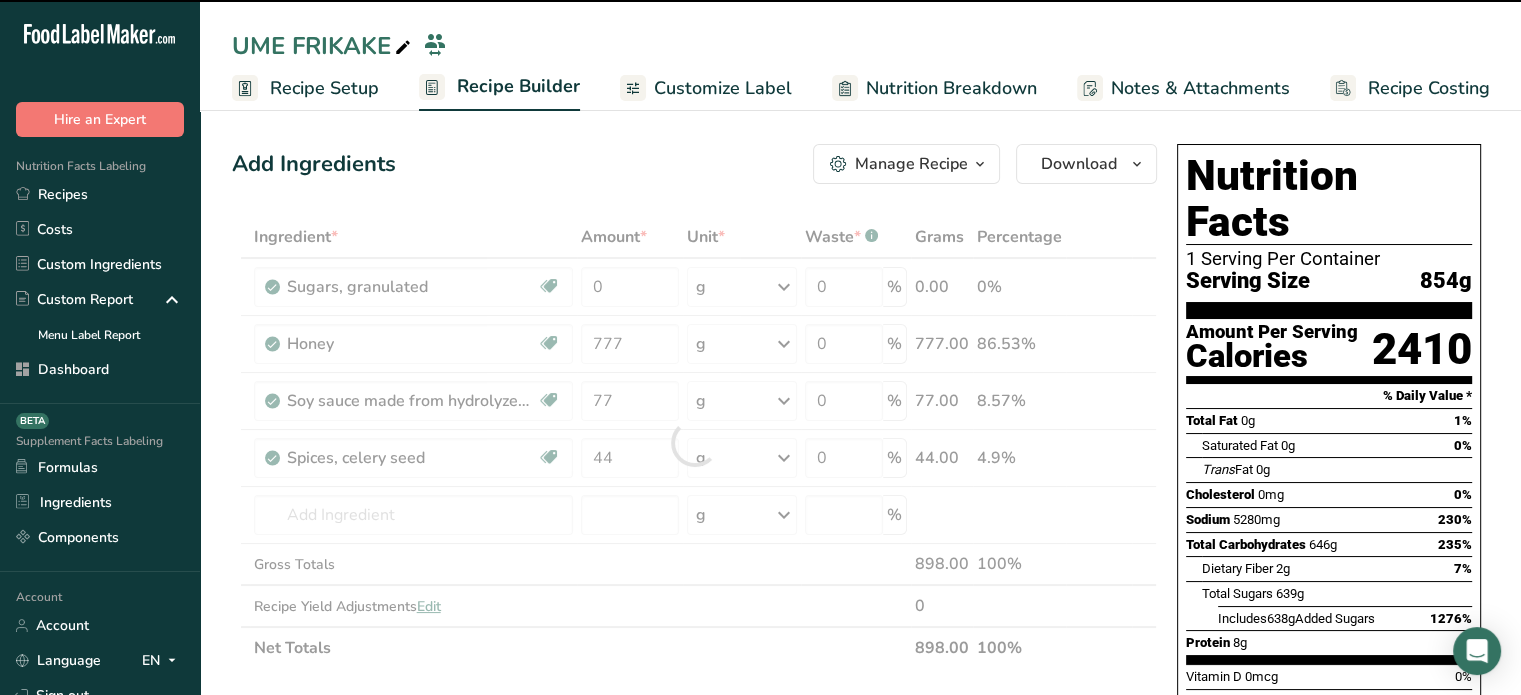click on "Total Fat
0g
1%" at bounding box center (1329, 420) 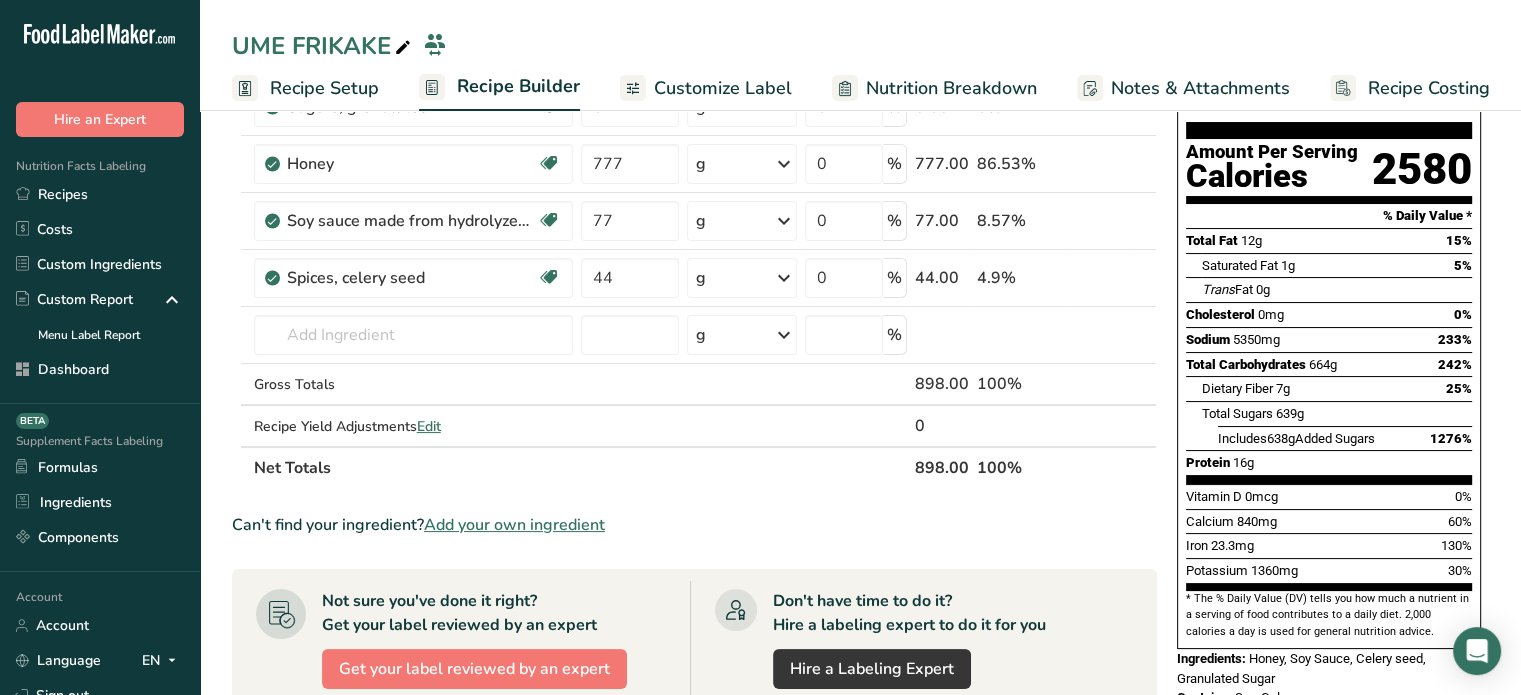 scroll, scrollTop: 0, scrollLeft: 0, axis: both 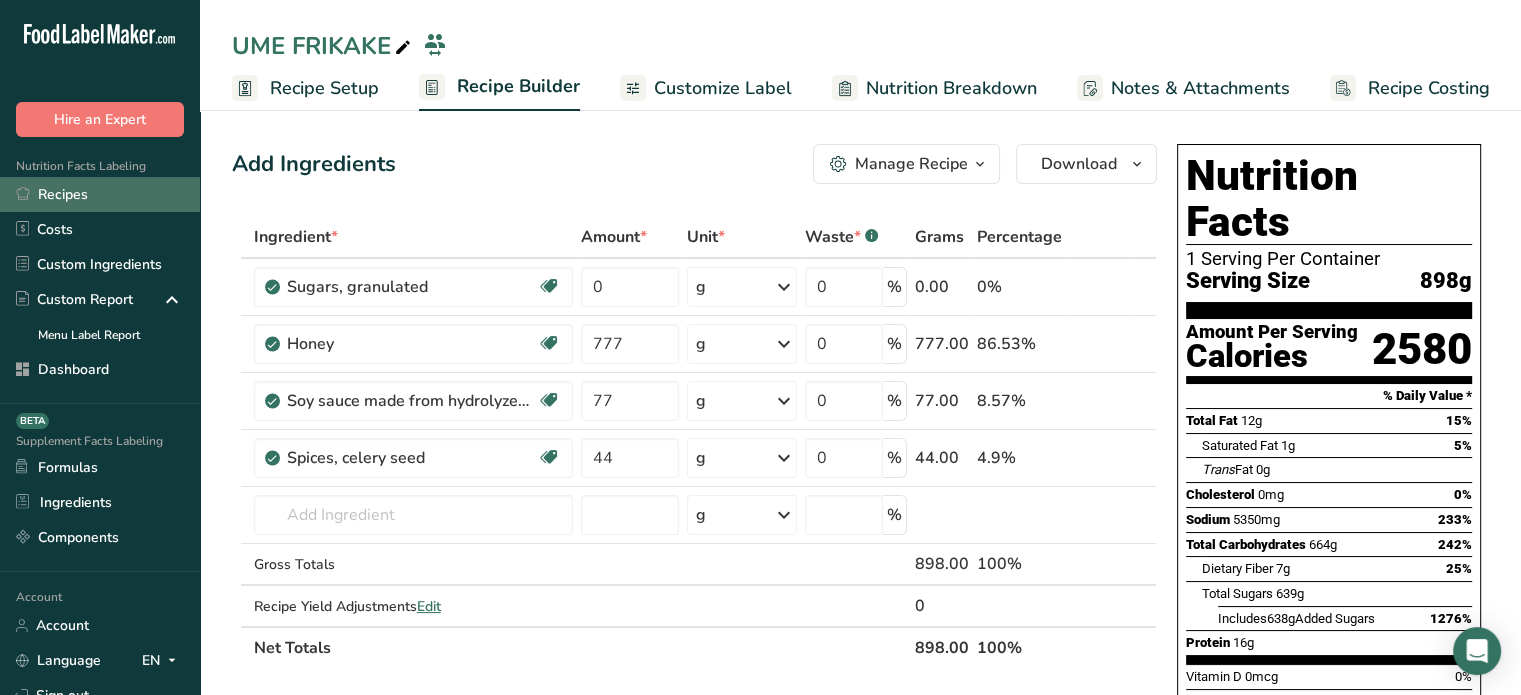 click on "Recipes" at bounding box center [100, 194] 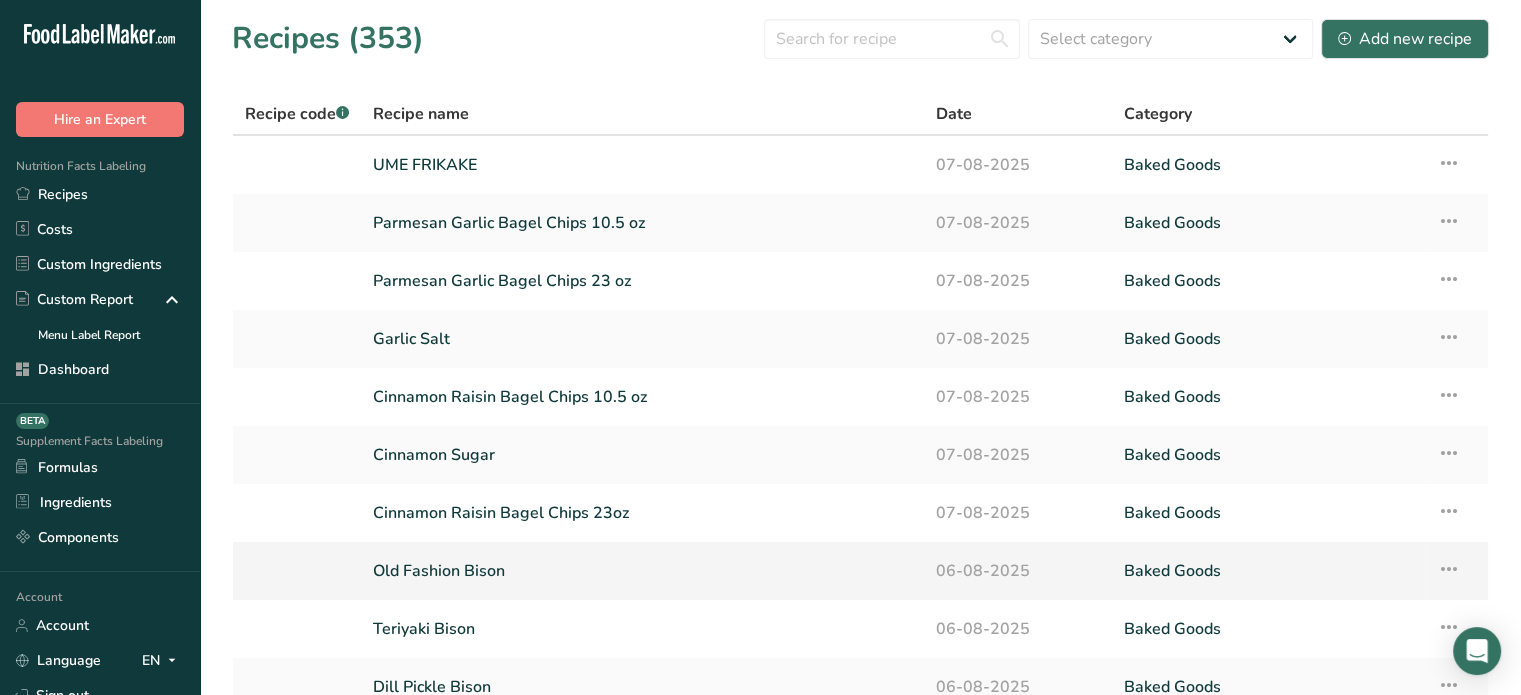 click on "Old Fashion Bison" at bounding box center [642, 571] 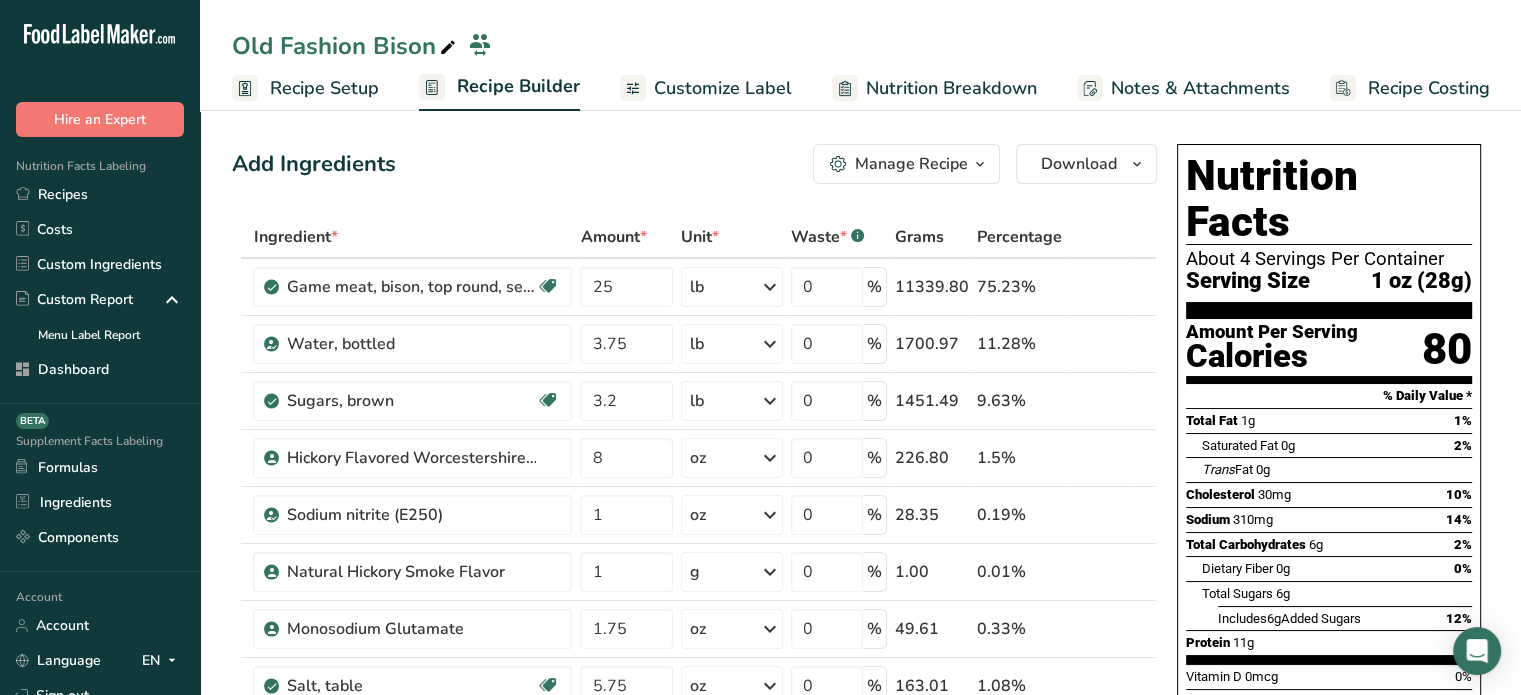 click on "Customize Label" at bounding box center [706, 88] 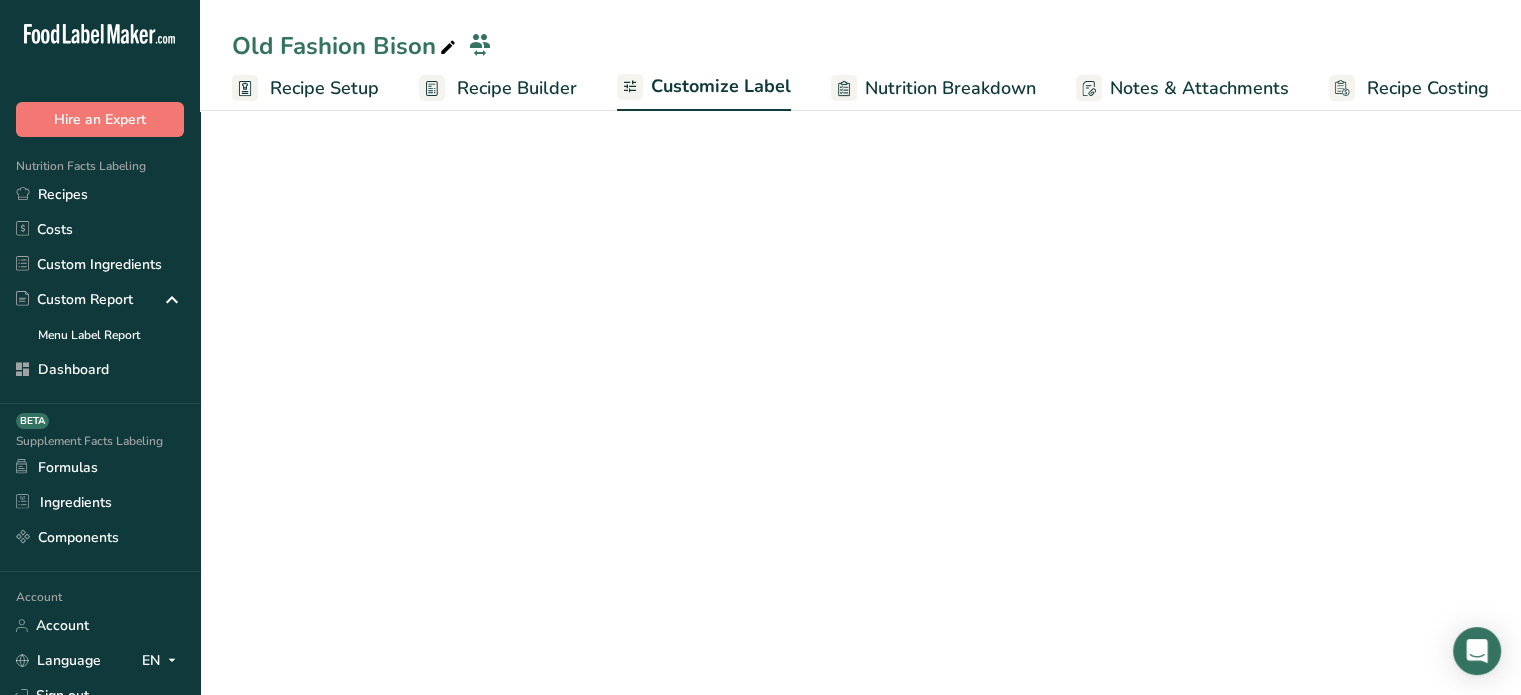scroll, scrollTop: 0, scrollLeft: 0, axis: both 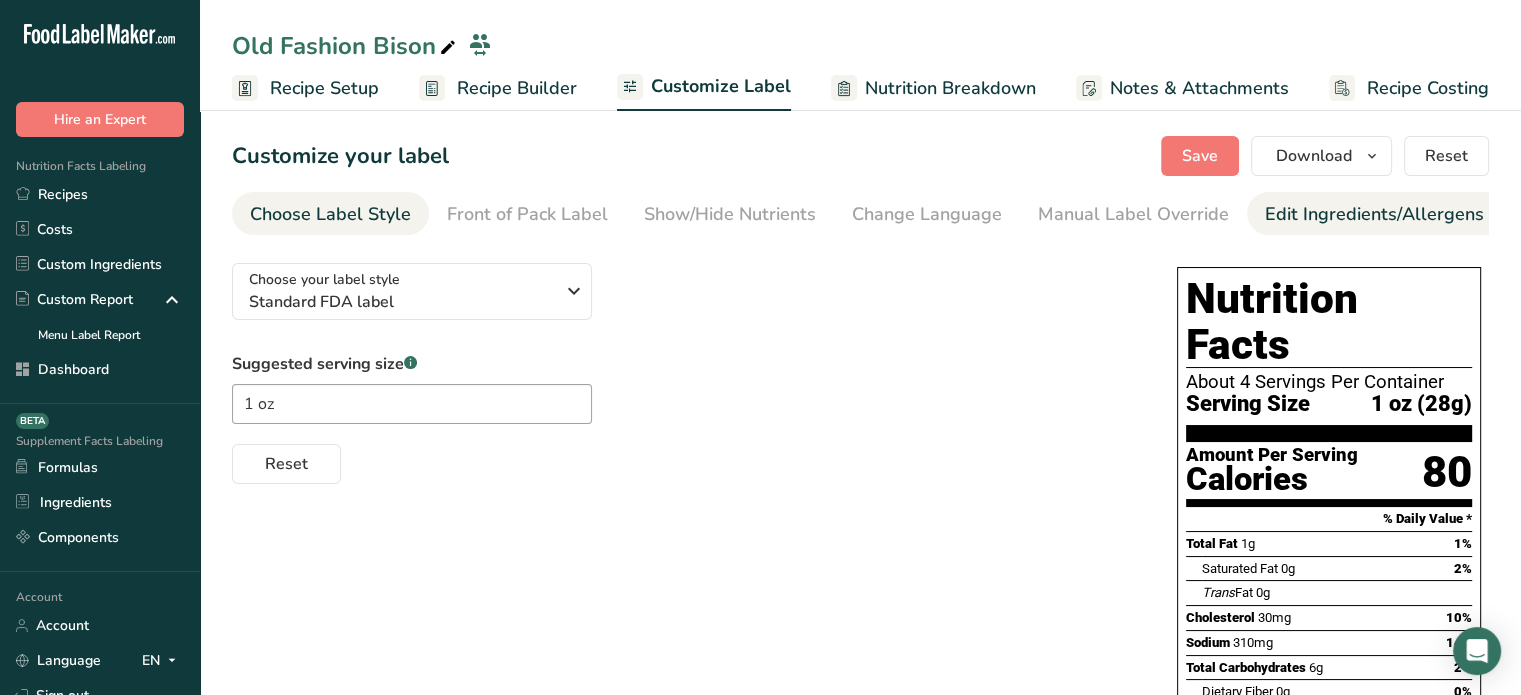 click on "Edit Ingredients/Allergens List" at bounding box center [1392, 214] 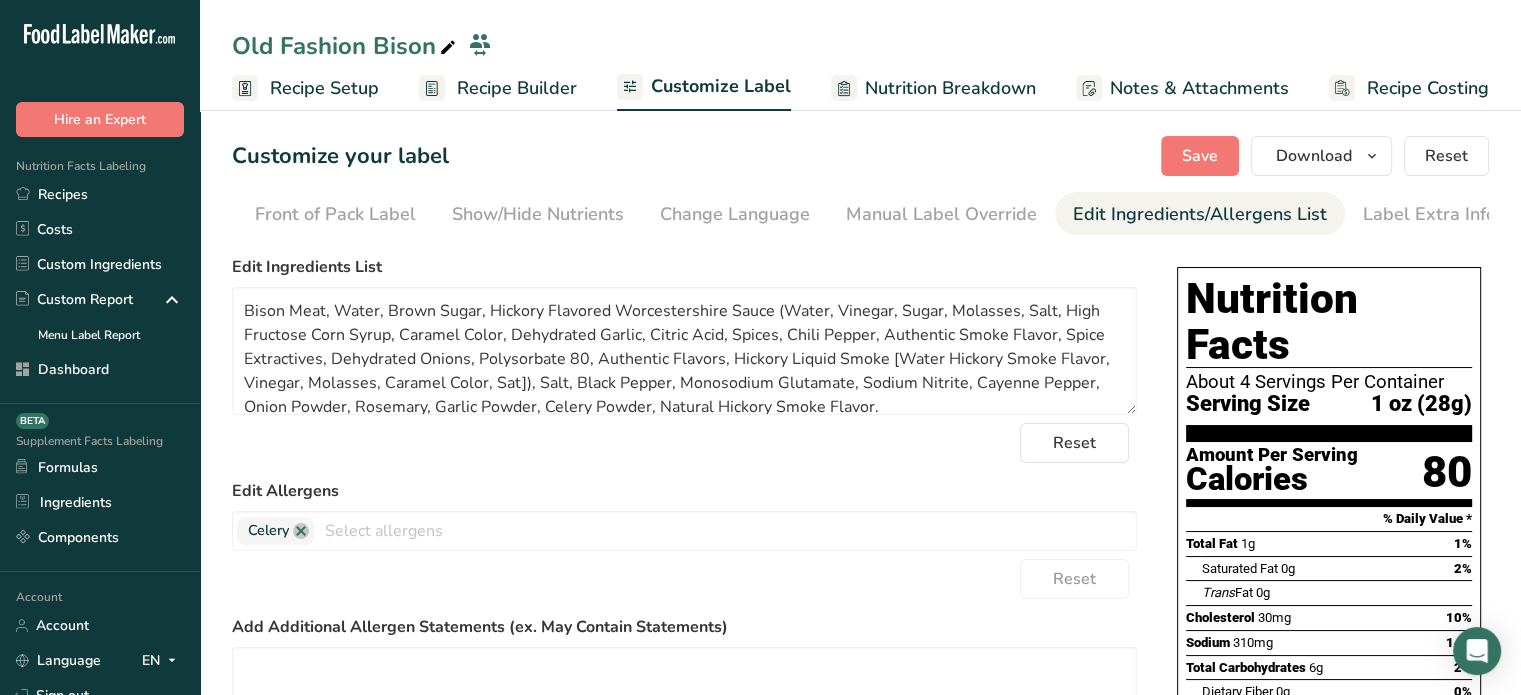 scroll, scrollTop: 0, scrollLeft: 196, axis: horizontal 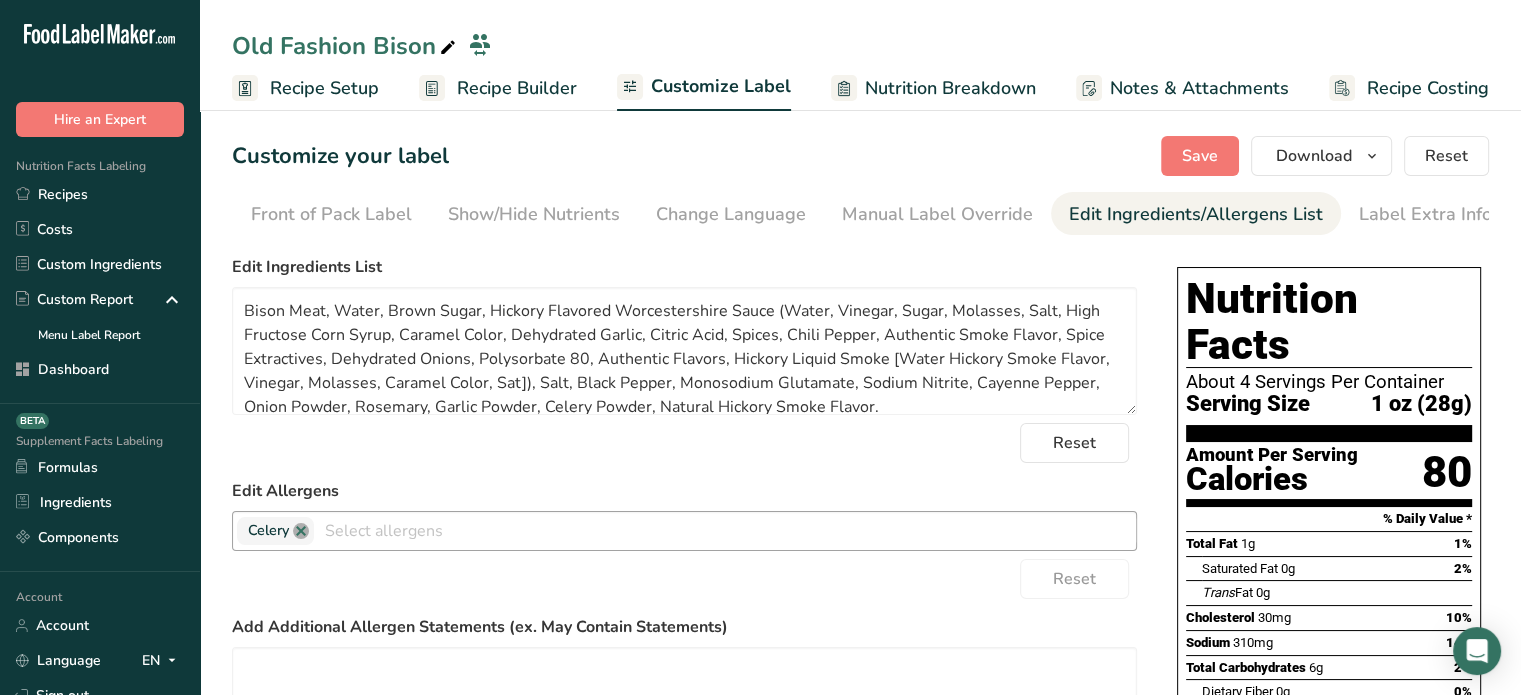 click at bounding box center [301, 531] 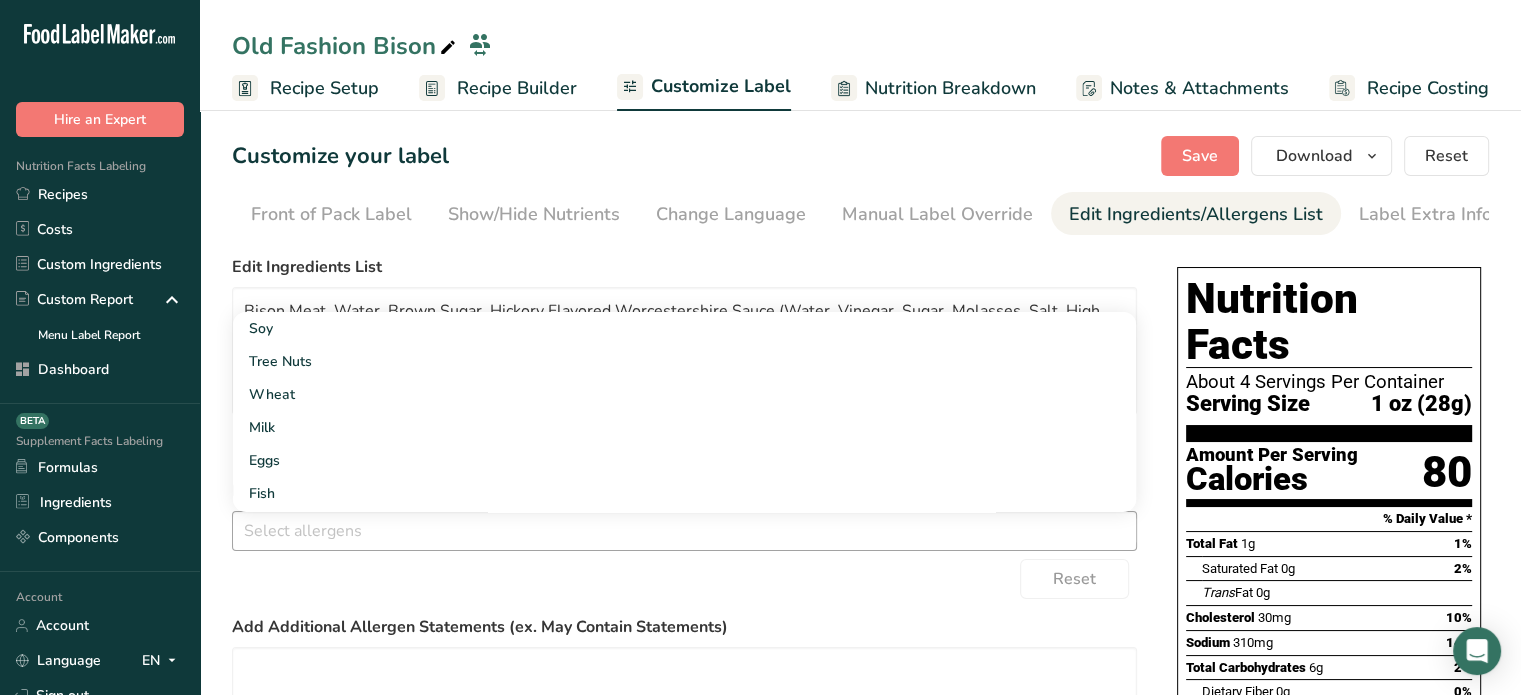 click on "Reset" at bounding box center (684, 579) 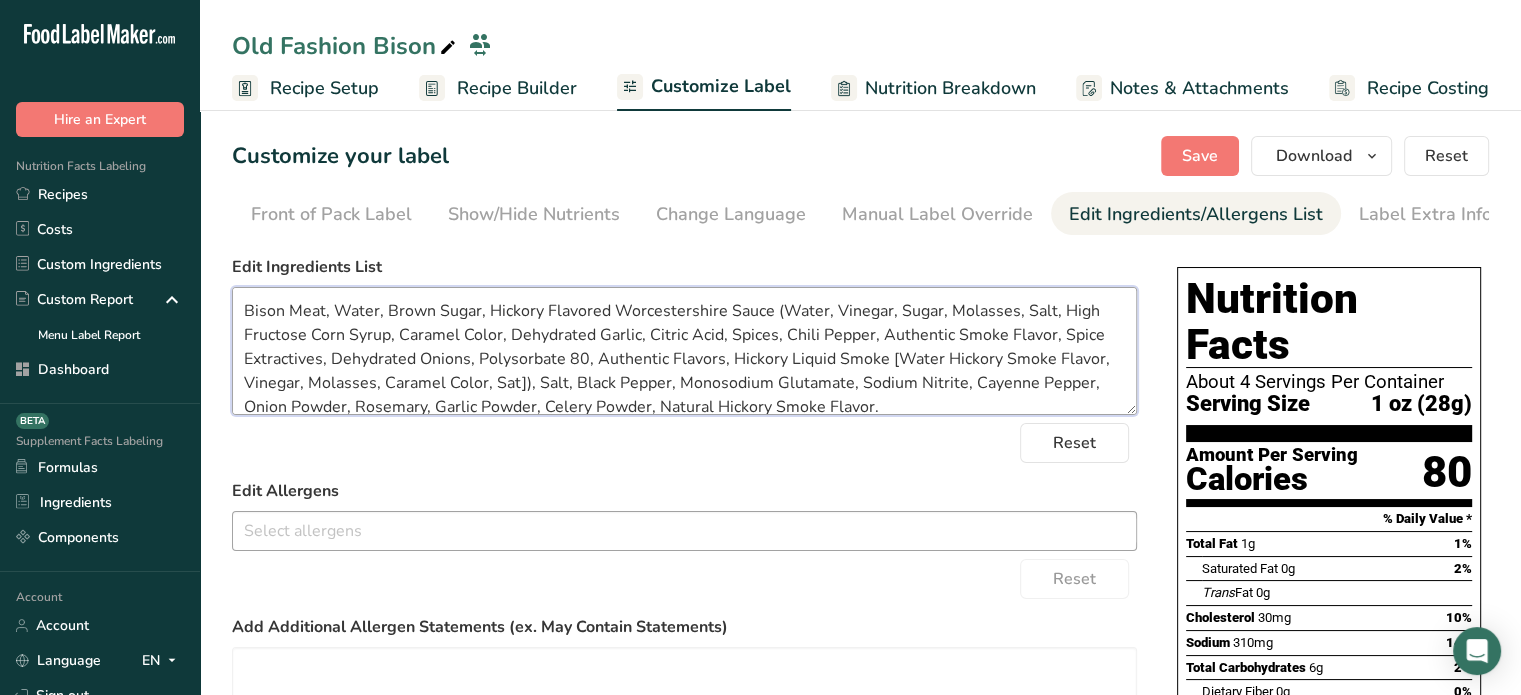 scroll, scrollTop: 15, scrollLeft: 0, axis: vertical 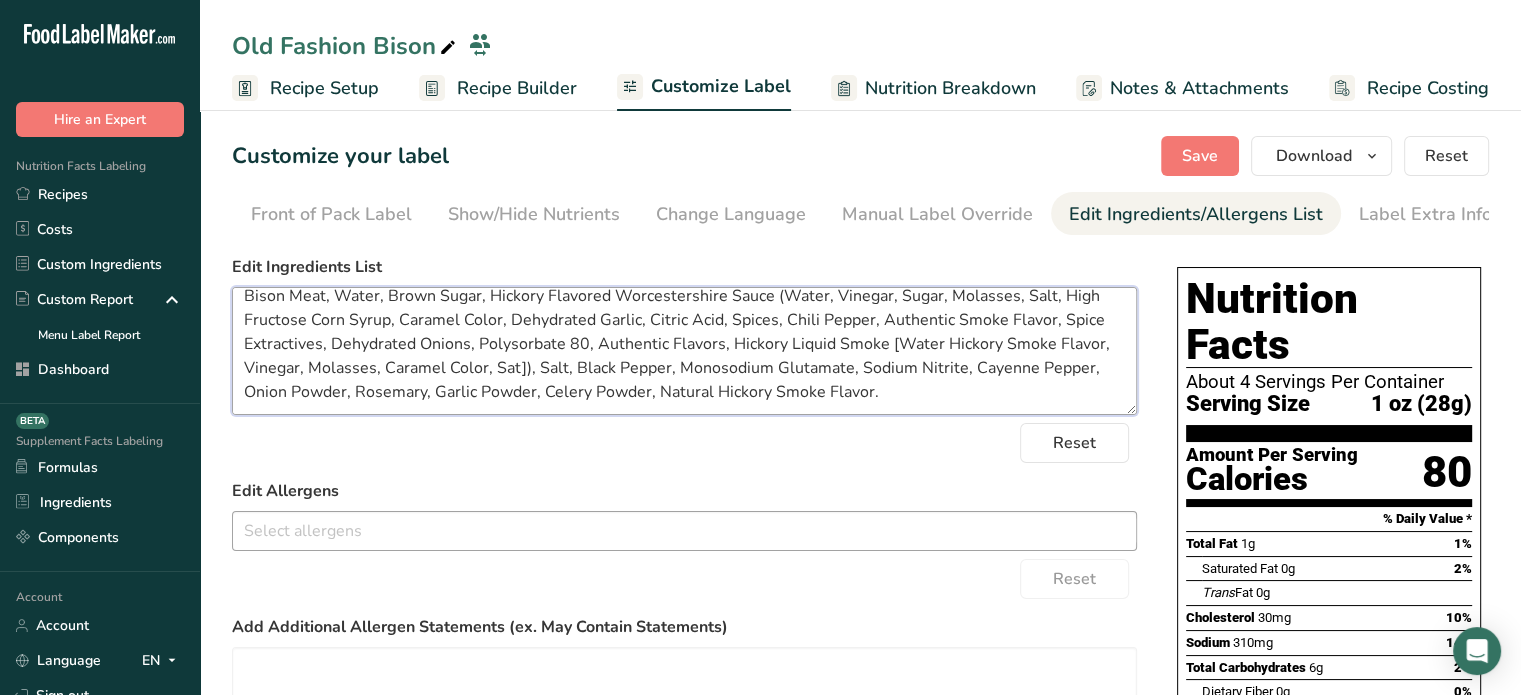 drag, startPoint x: 424, startPoint y: 398, endPoint x: 234, endPoint y: 400, distance: 190.01053 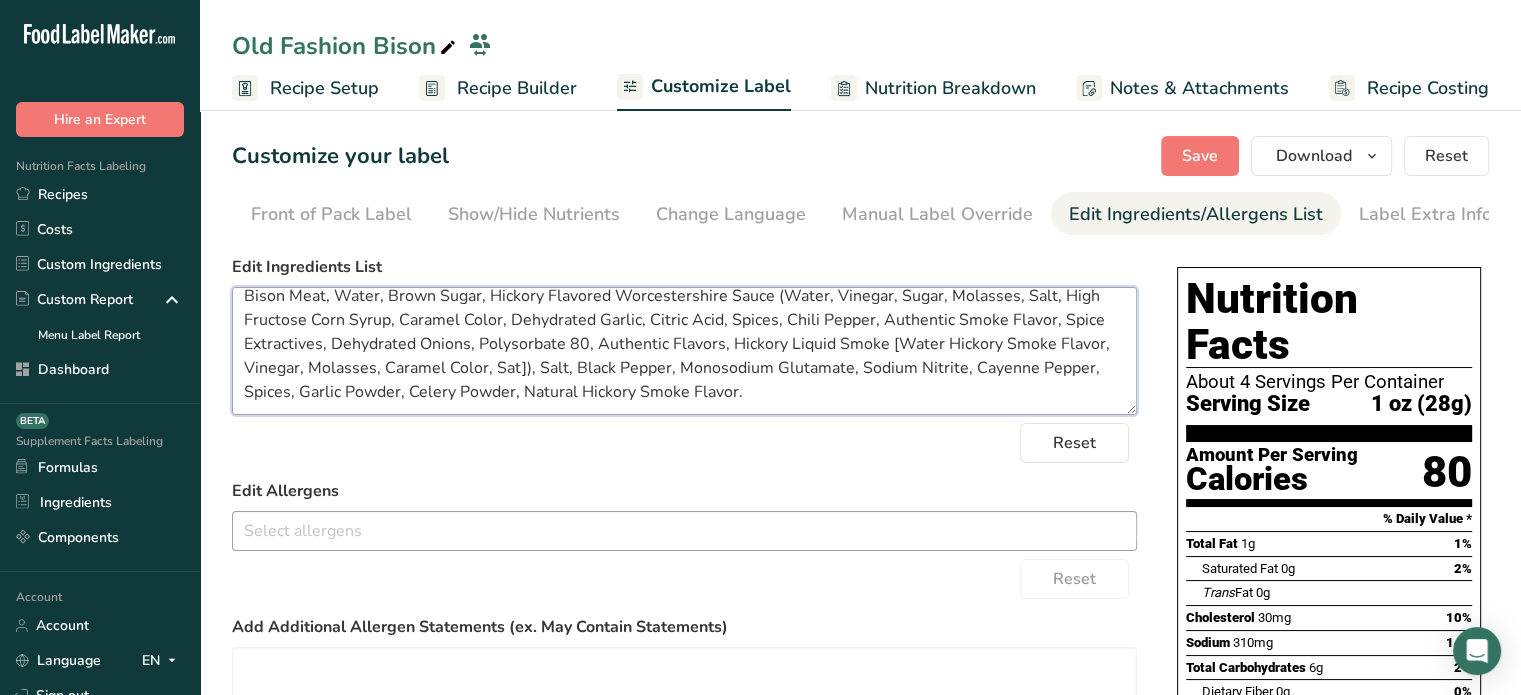 type on "Bison Meat, Water, Brown Sugar, Hickory Flavored Worcestershire Sauce (Water, Vinegar, Sugar, Molasses, Salt, High Fructose Corn Syrup, Caramel Color, Dehydrated Garlic, Citric Acid, Spices, Chili Pepper, Authentic Smoke Flavor, Spice Extractives, Dehydrated Onions, Polysorbate 80, Authentic Flavors, Hickory Liquid Smoke [Water Hickory Smoke Flavor, Vinegar, Molasses, Caramel Color, Sat]), Salt, Black Pepper, Monosodium Glutamate, Sodium Nitrite, Cayenne Pepper, Spices, Garlic Powder, Celery Powder, Natural Hickory Smoke Flavor." 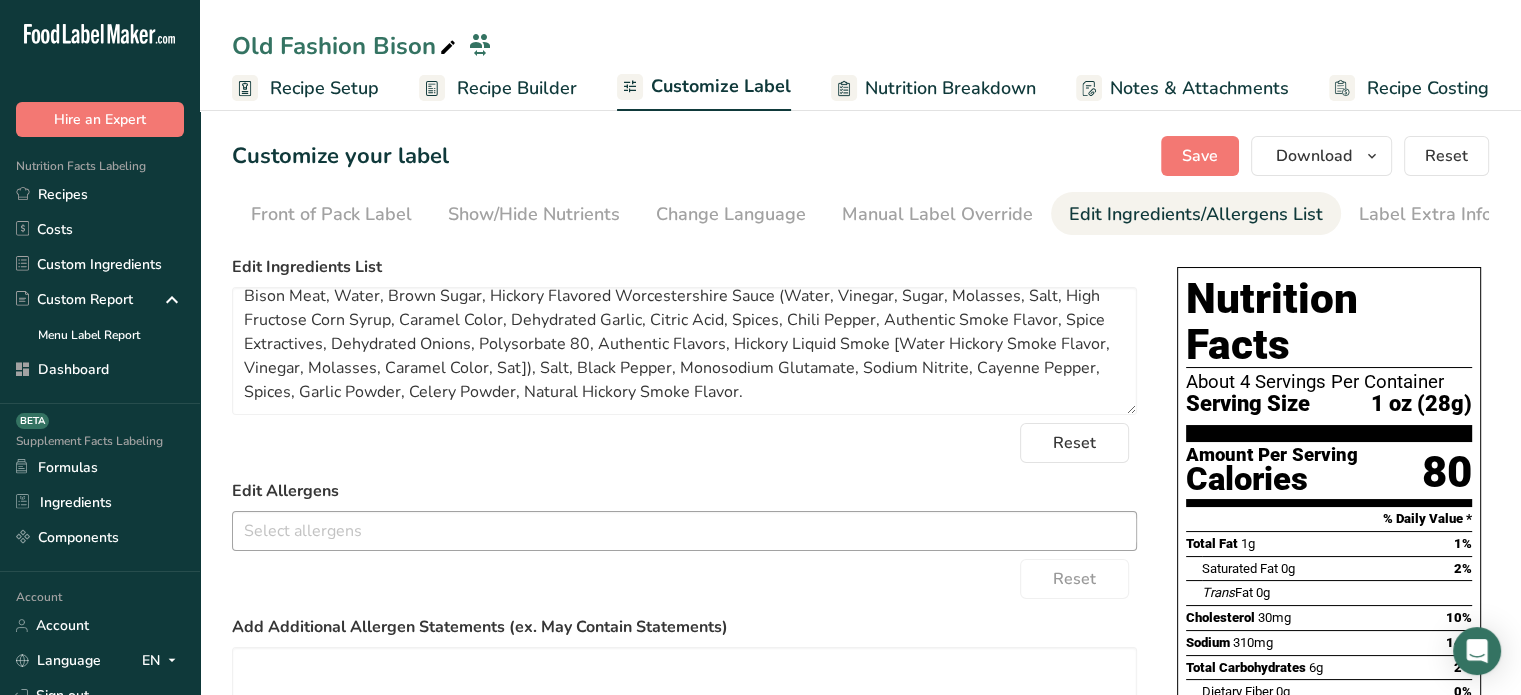 click on "Customize your label
Save
Download
Choose what to show on your downloaded label
Recipe Name to appear above label
Nutrition Facts Panel
Ingredient Statement List
Allergen Declaration/ Allergy Statement
Business Address
Label Notes
Recipe Tags
Recipe Card QR Code
Front of Pack Label
Download
PNG
PNG
BMP
SVG
PDF
TXT
Reset" at bounding box center [860, 156] 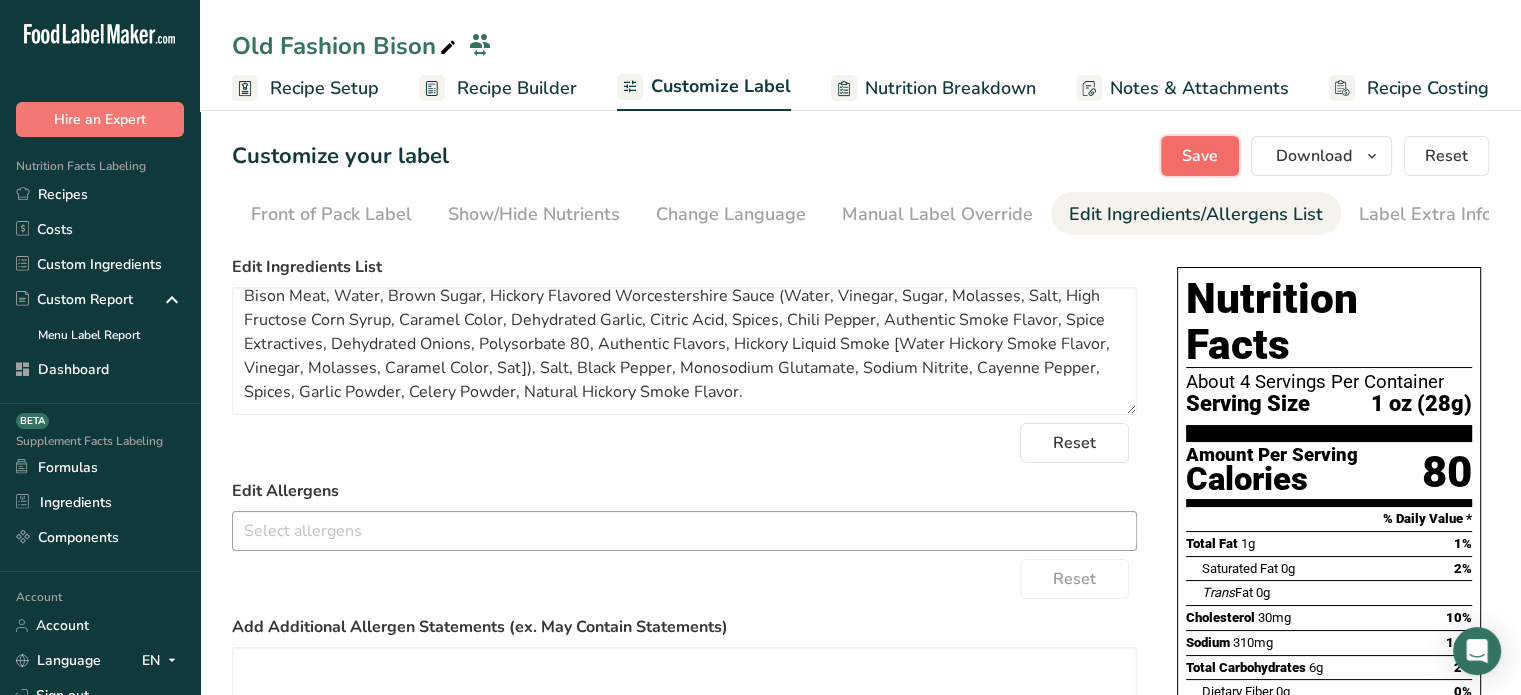 click on "Save" at bounding box center (1200, 156) 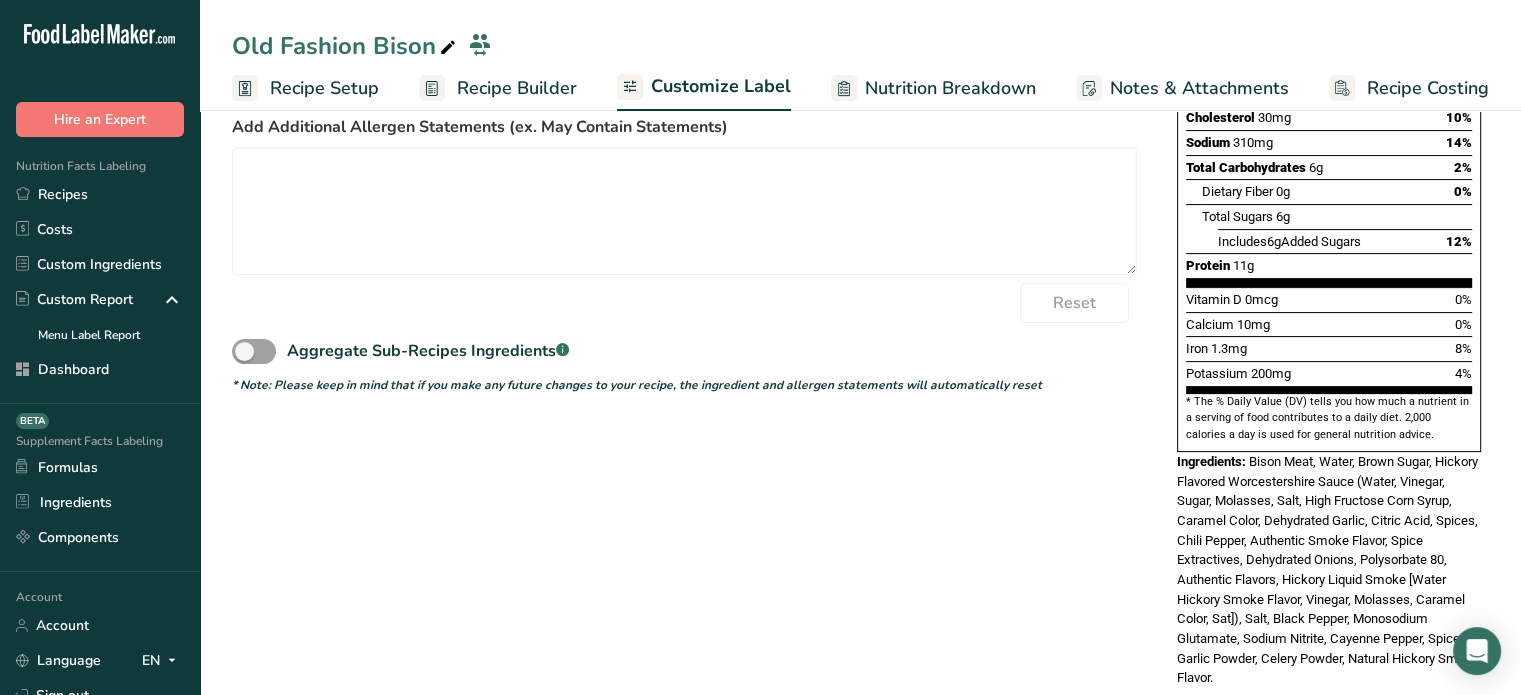 scroll, scrollTop: 0, scrollLeft: 0, axis: both 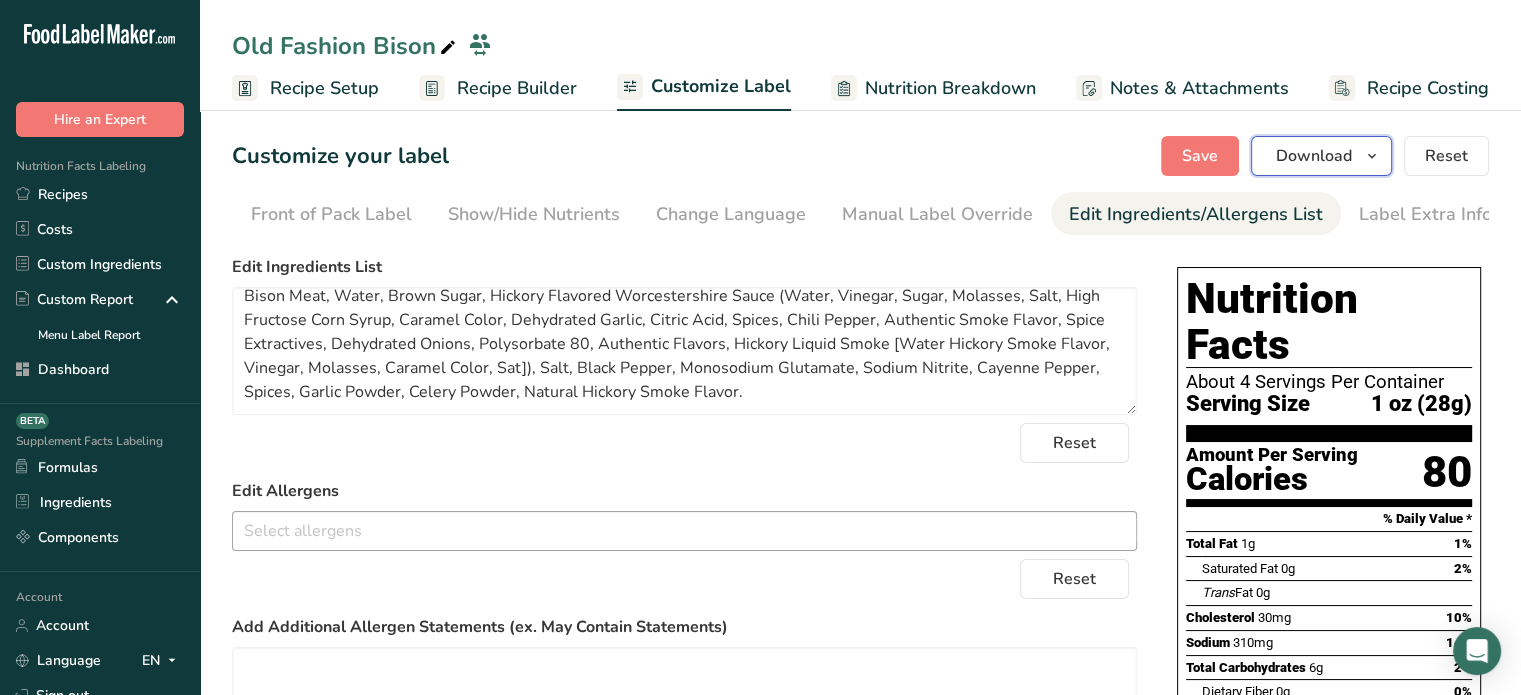 click on "Download" at bounding box center [1314, 156] 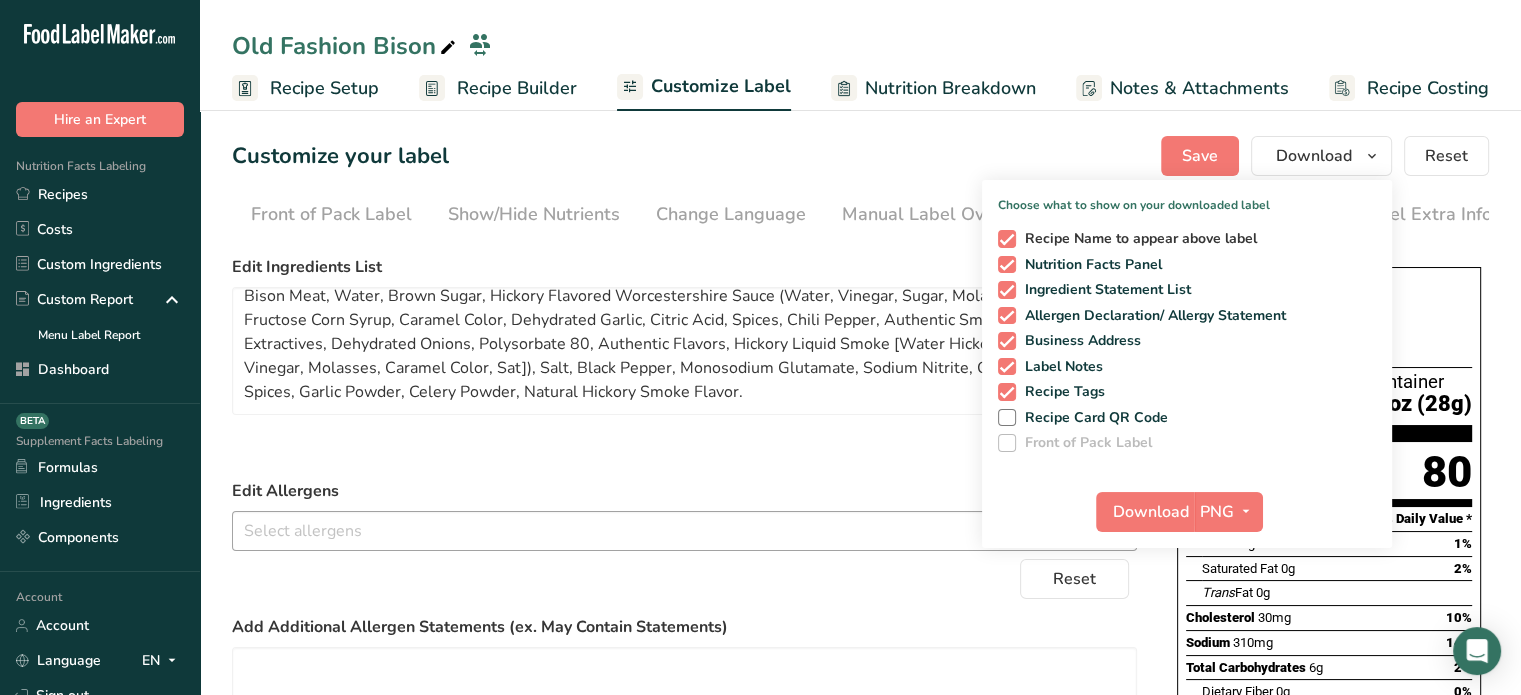 click on "Recipe Name to appear above label" at bounding box center [1137, 239] 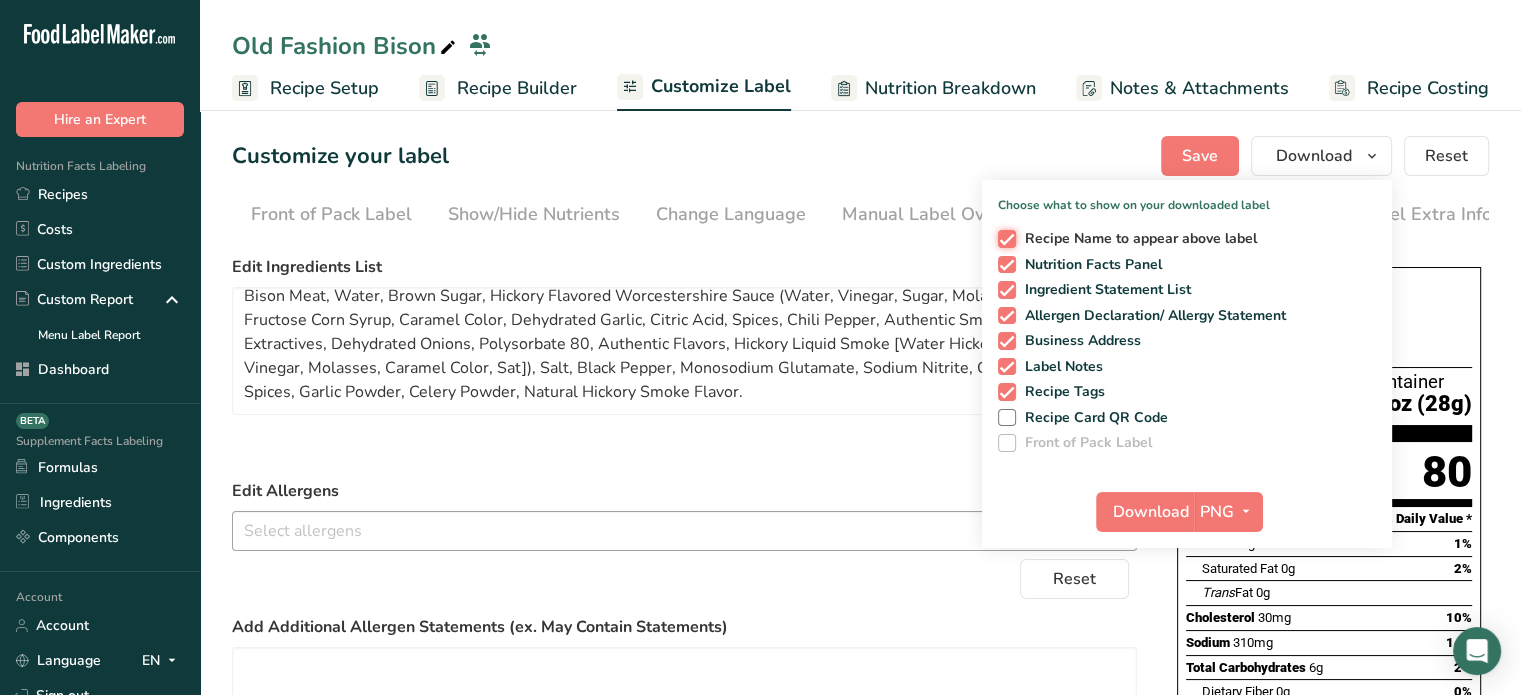 click on "Recipe Name to appear above label" at bounding box center (1004, 238) 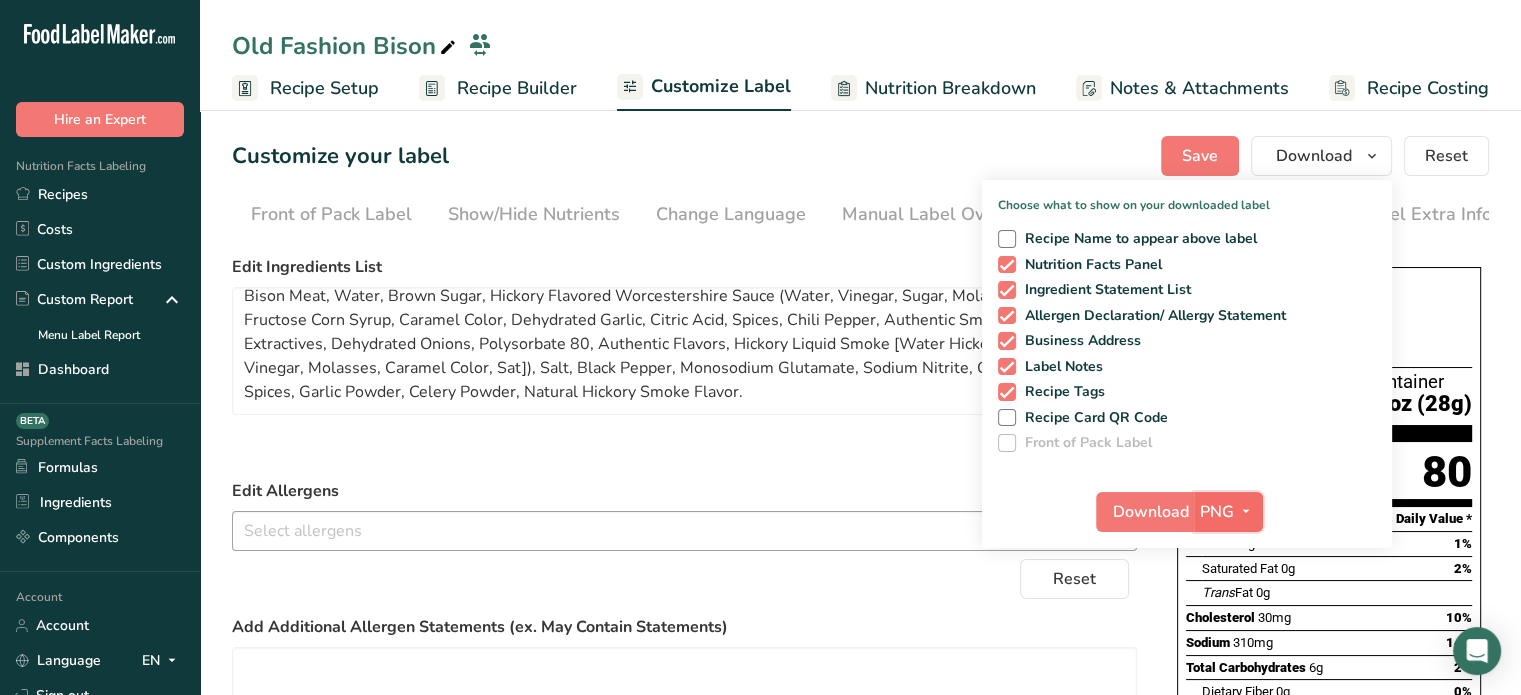click at bounding box center [1246, 511] 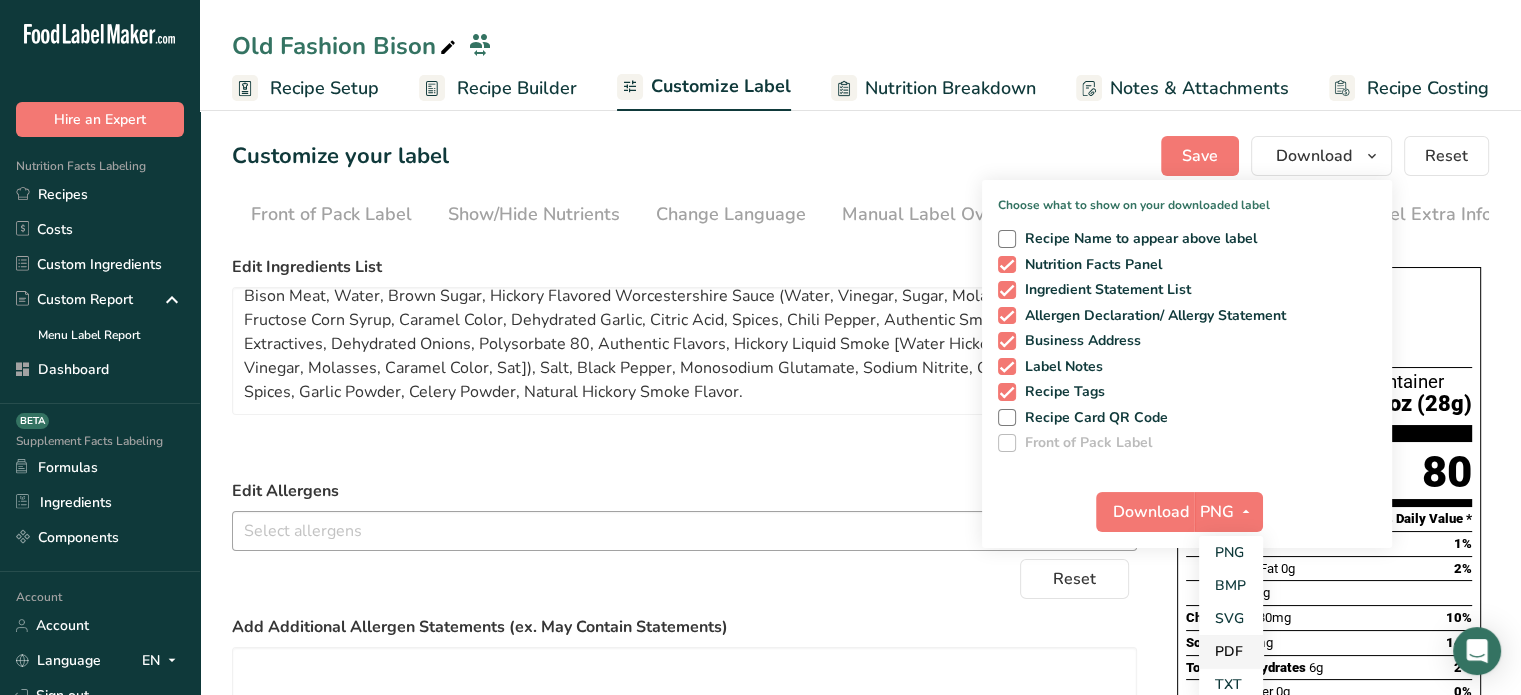 click on "PDF" at bounding box center (1231, 651) 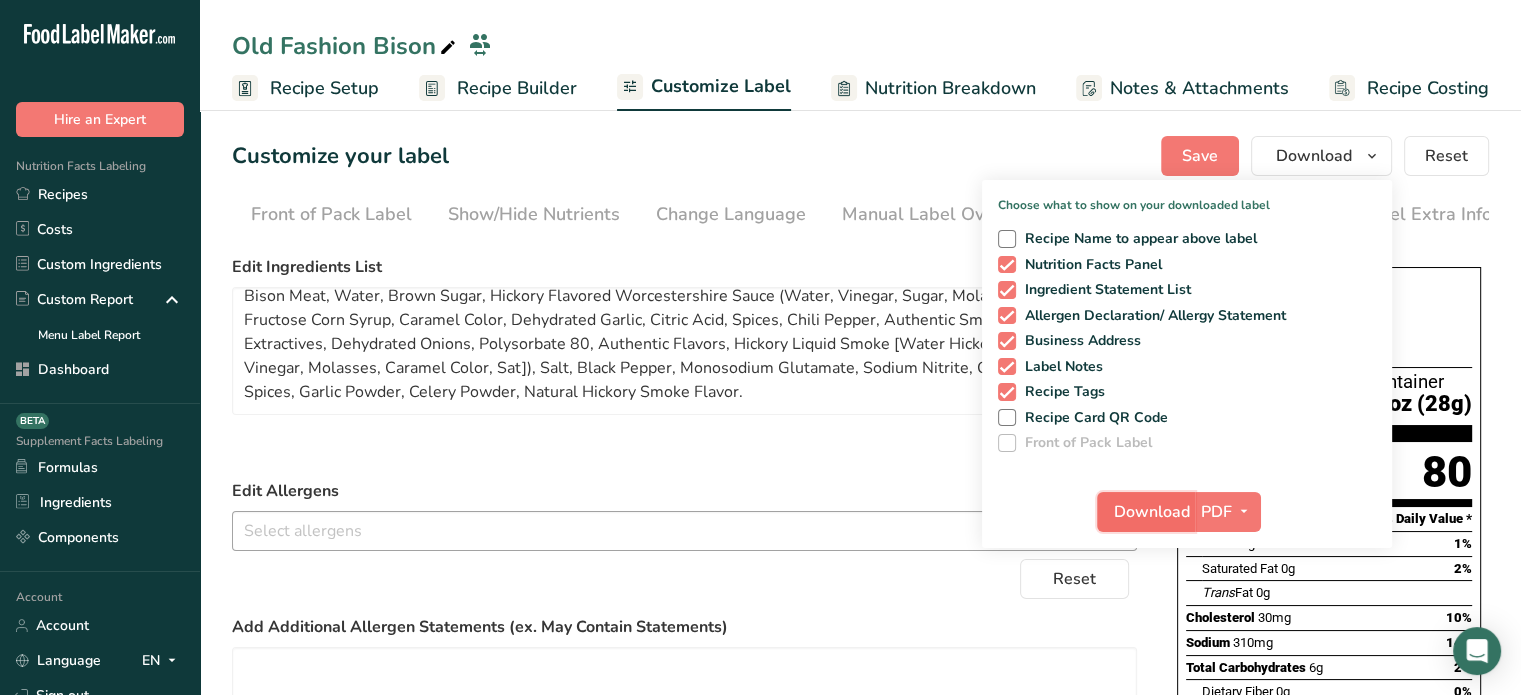 click on "Download" at bounding box center (1146, 512) 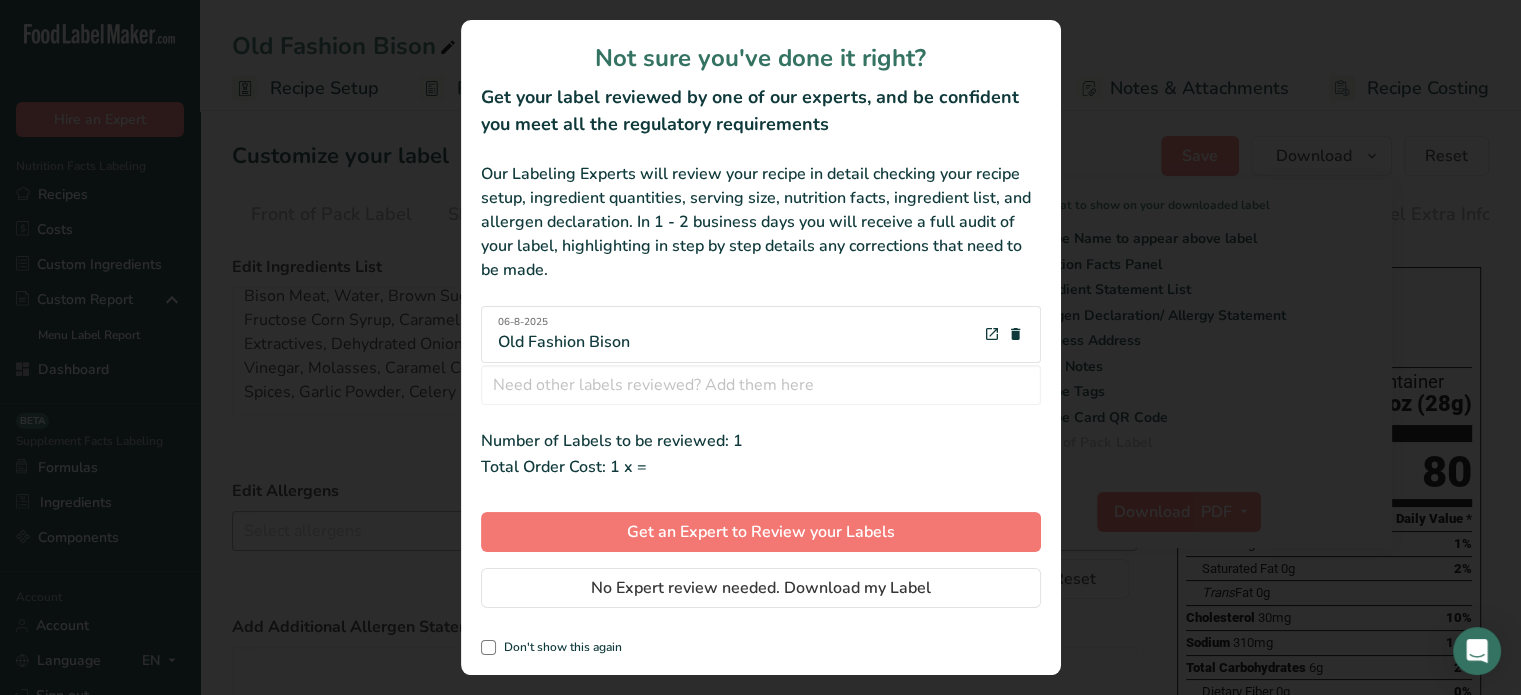 scroll, scrollTop: 0, scrollLeft: 180, axis: horizontal 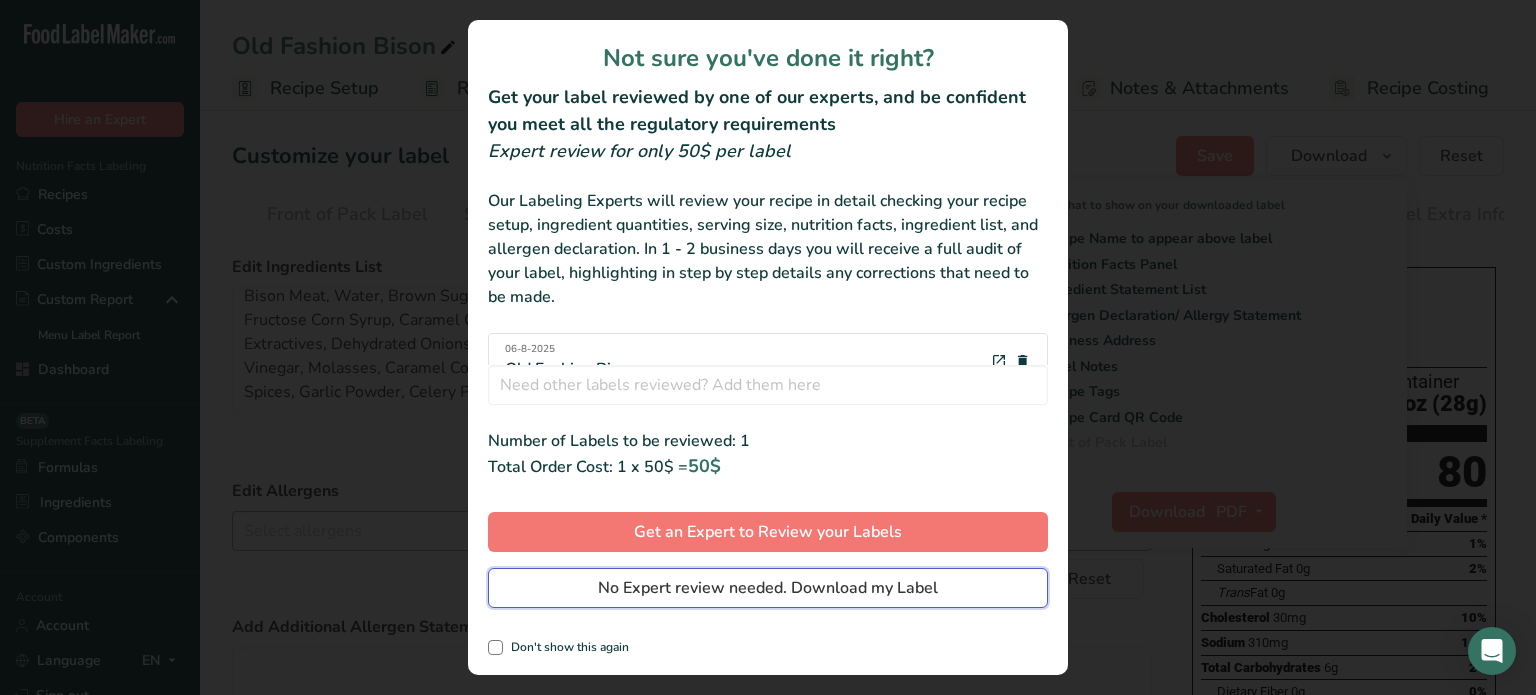 click on "No Expert review needed. Download my Label" at bounding box center (768, 588) 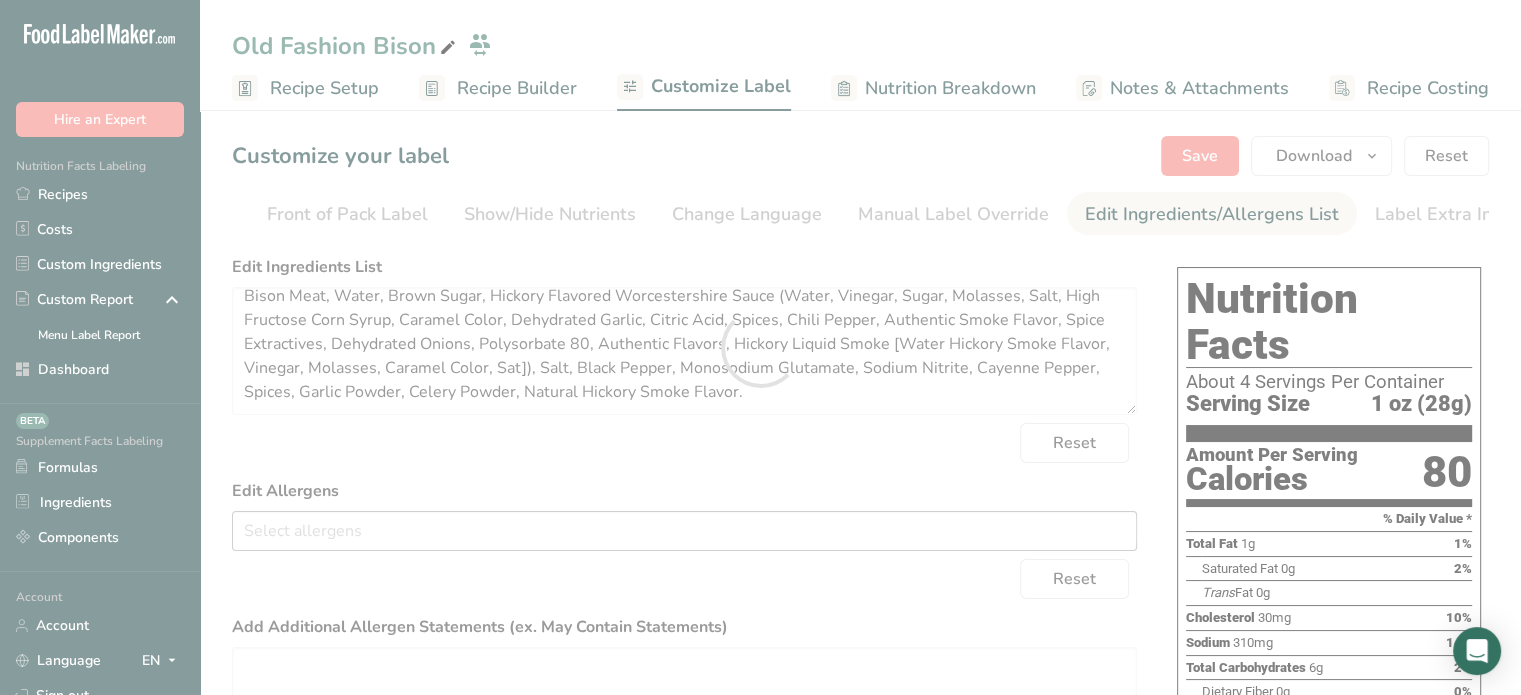 scroll, scrollTop: 0, scrollLeft: 0, axis: both 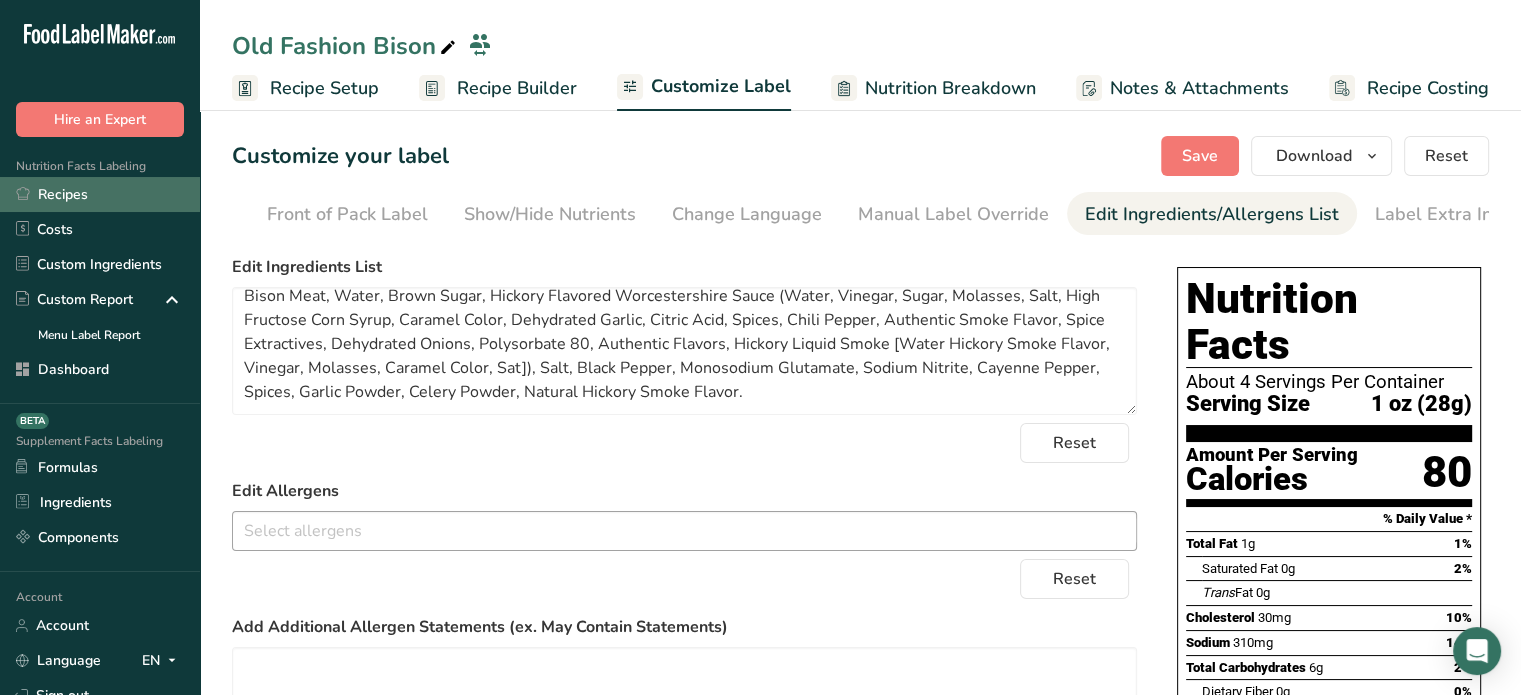 click on "Recipes" at bounding box center (100, 194) 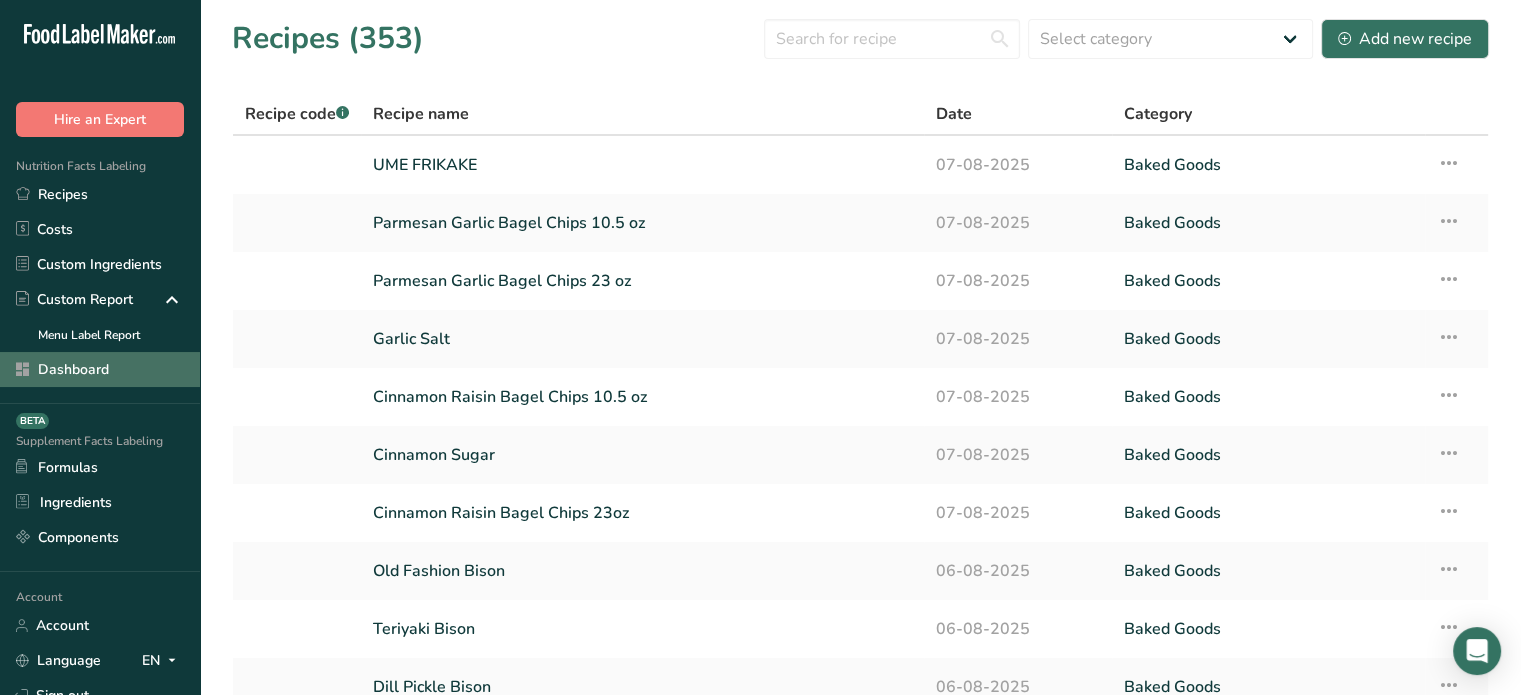 click on "Dashboard" at bounding box center [100, 369] 